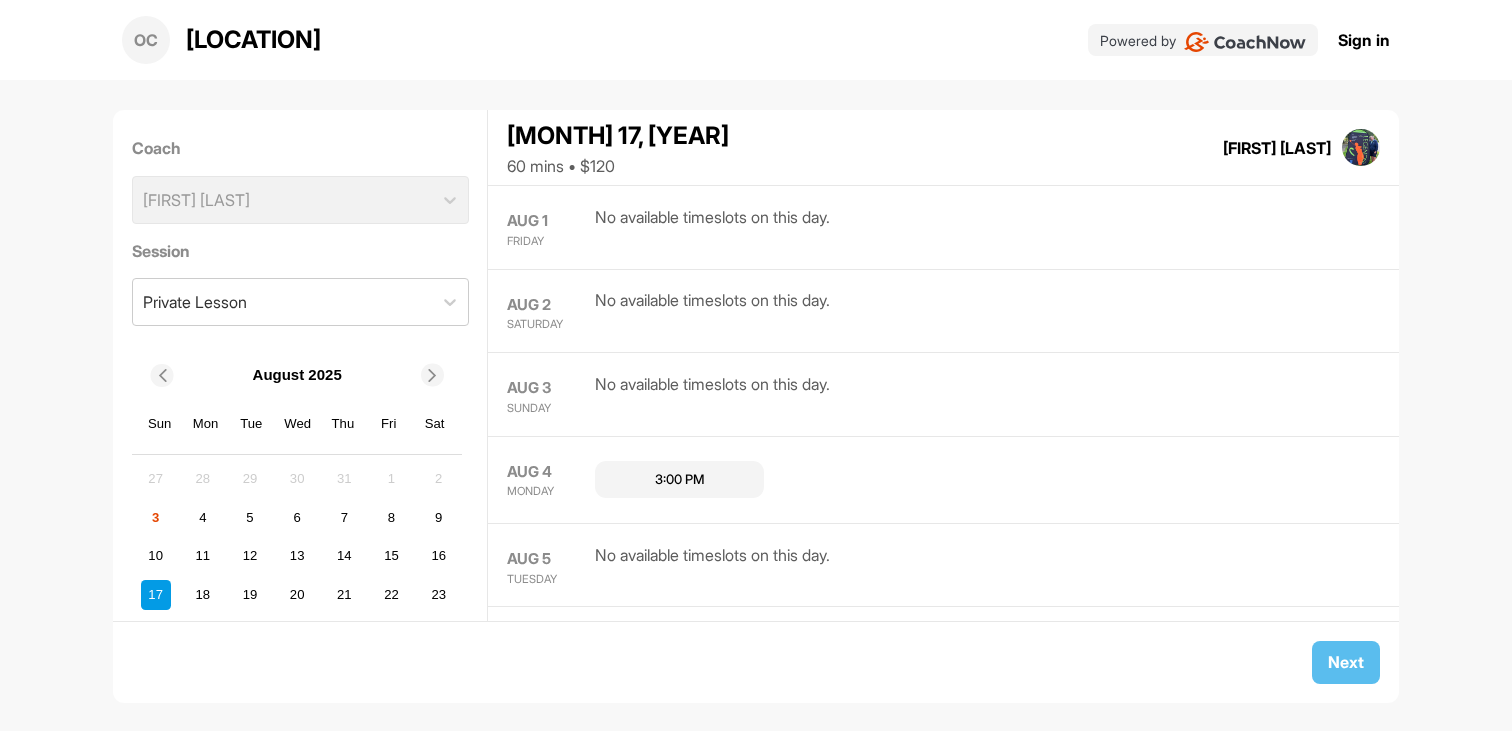 scroll, scrollTop: 0, scrollLeft: 0, axis: both 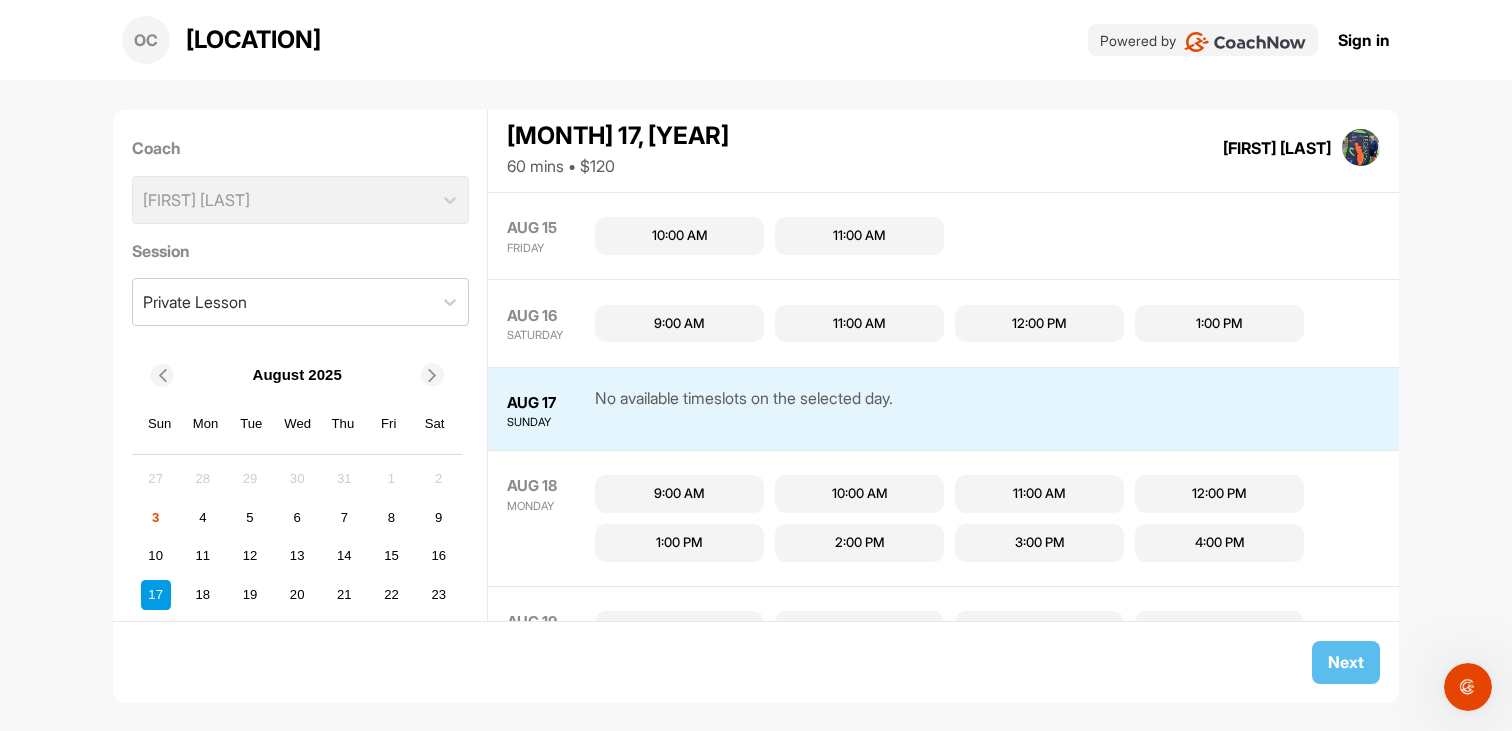 click on "11:00 AM" at bounding box center (859, 236) 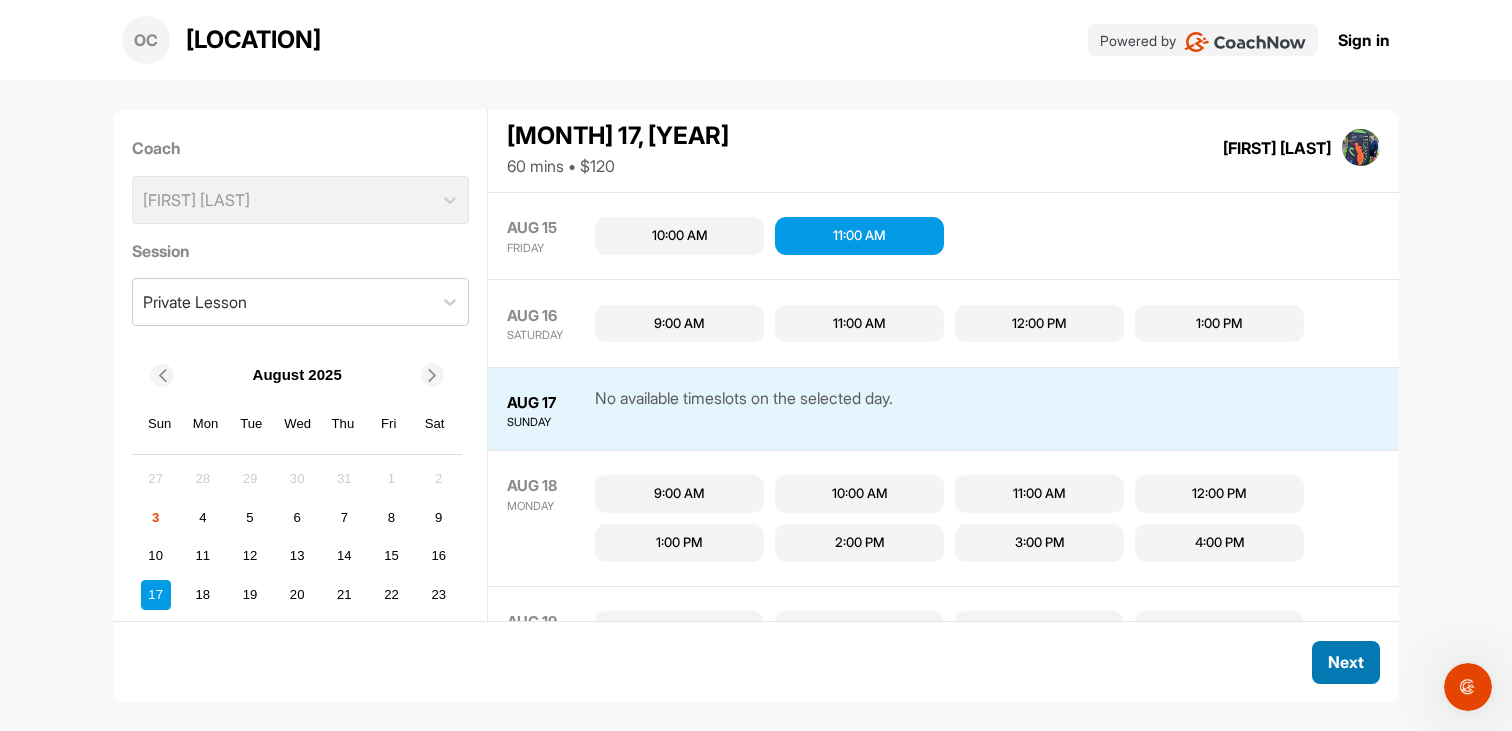 click on "Next" at bounding box center (1346, 662) 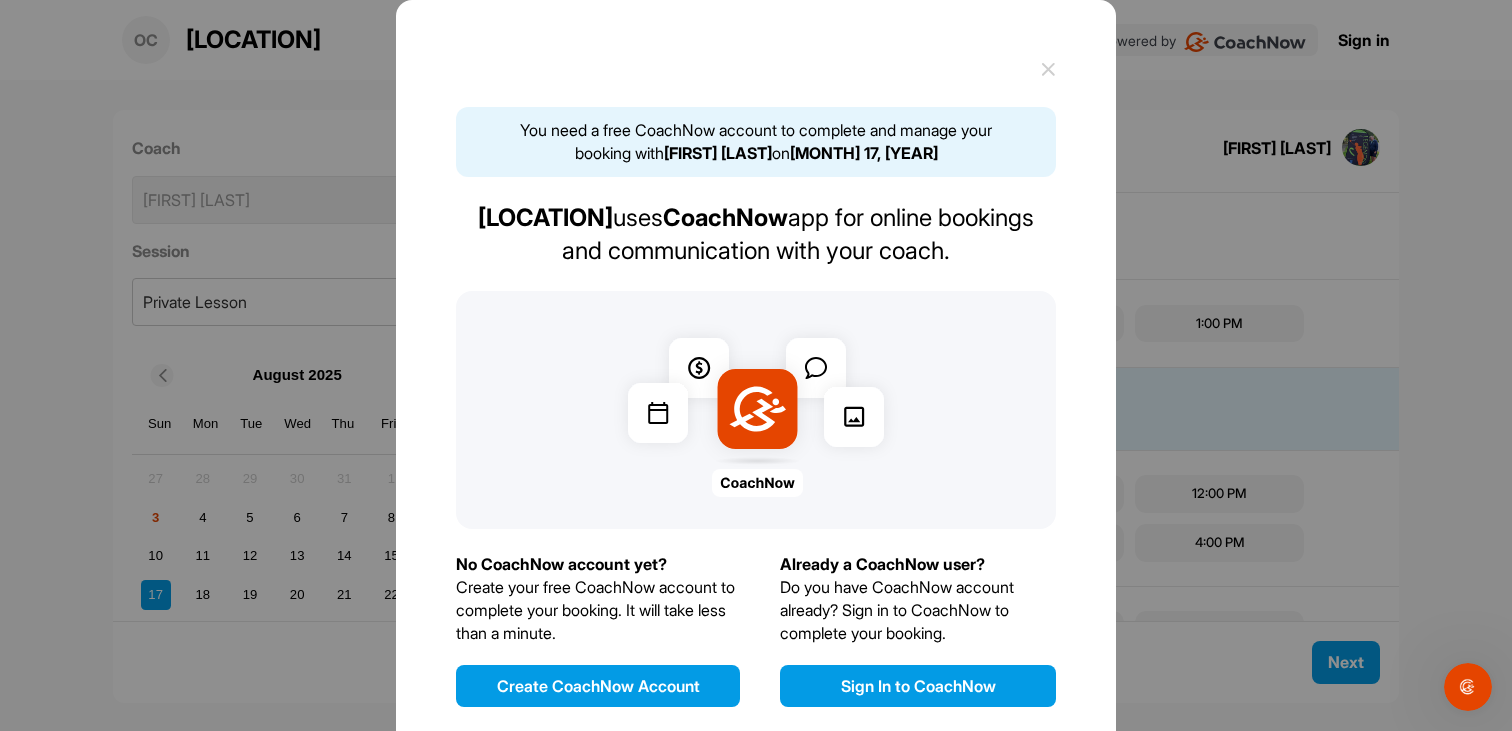 click at bounding box center [1048, 69] 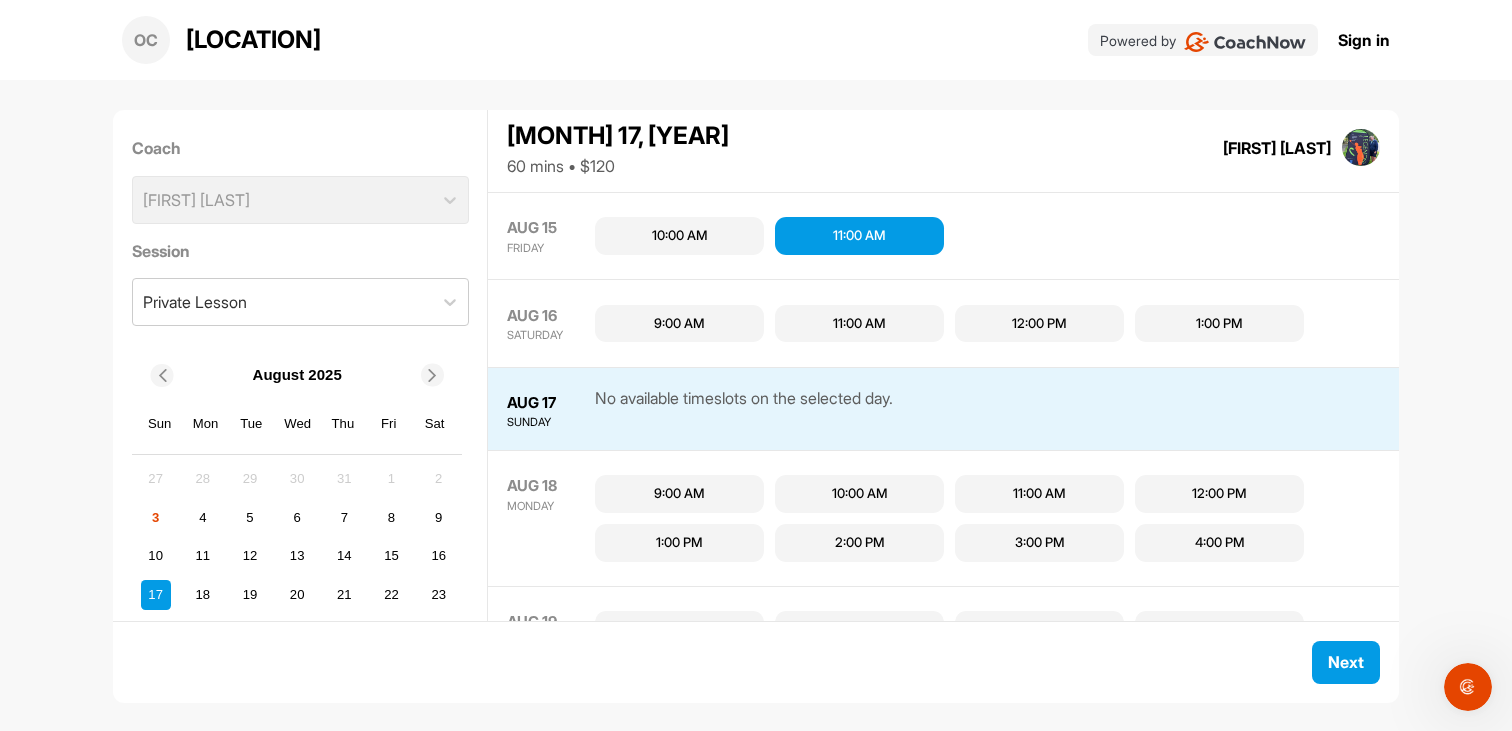 click on "Ottawa Hunt & Golf Club" at bounding box center (253, 40) 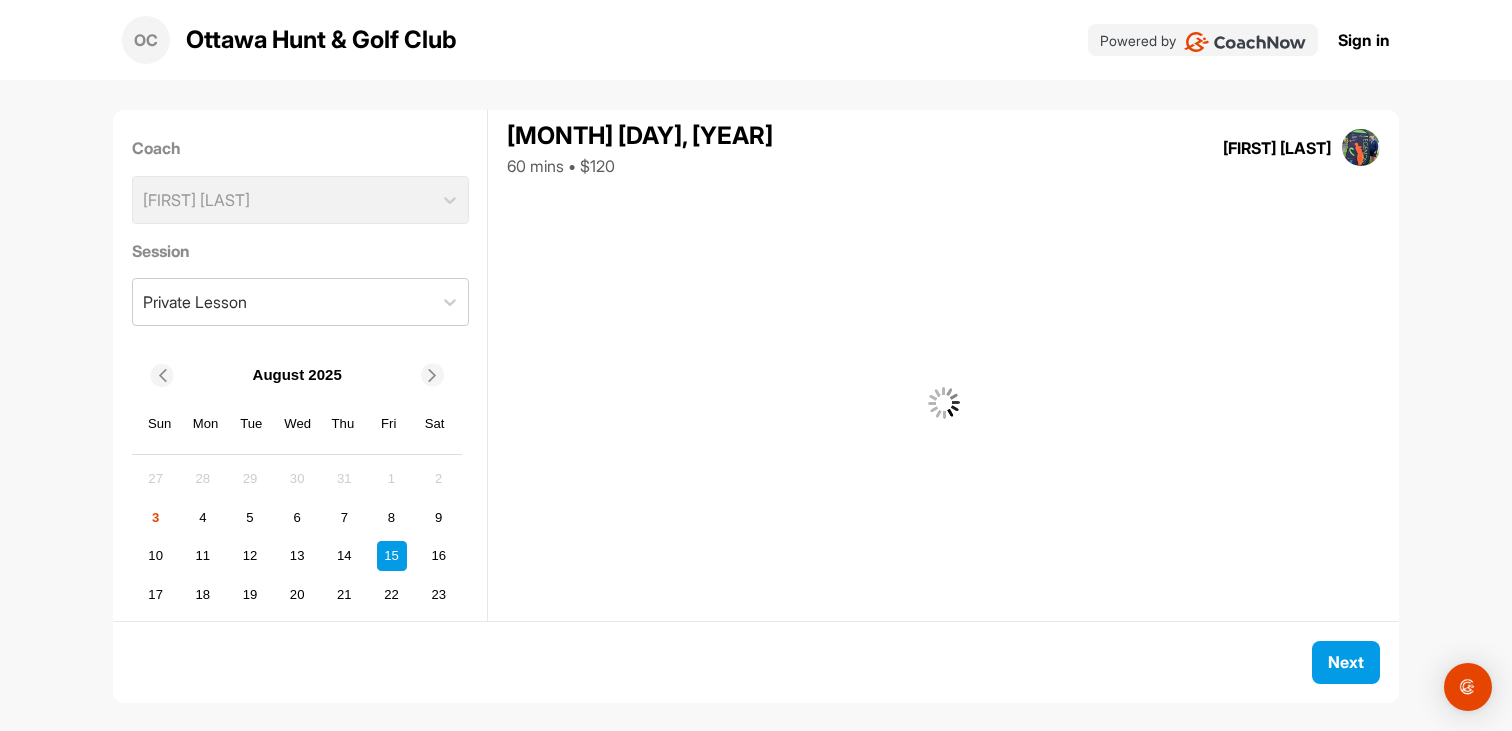 scroll, scrollTop: 0, scrollLeft: 0, axis: both 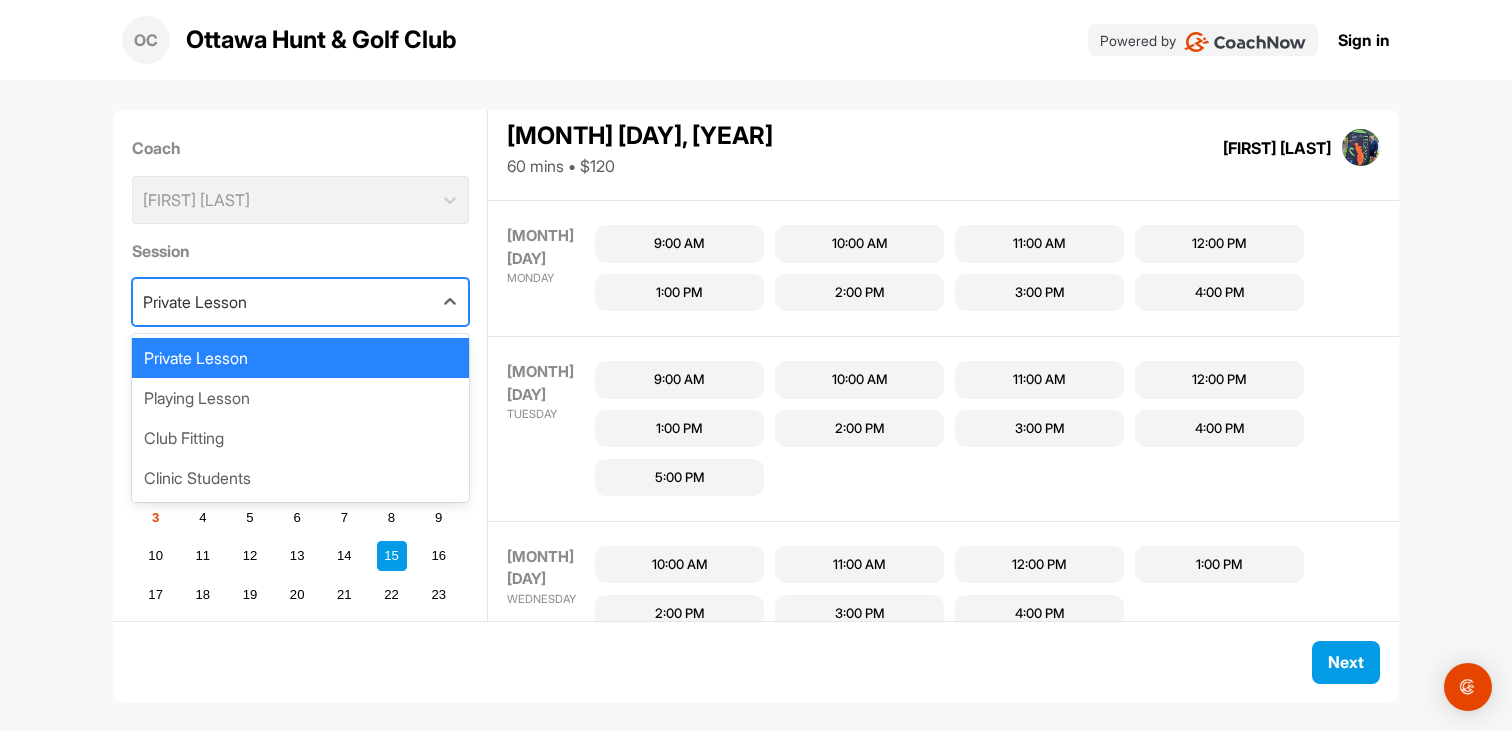 click on "Private Lesson" at bounding box center (282, 302) 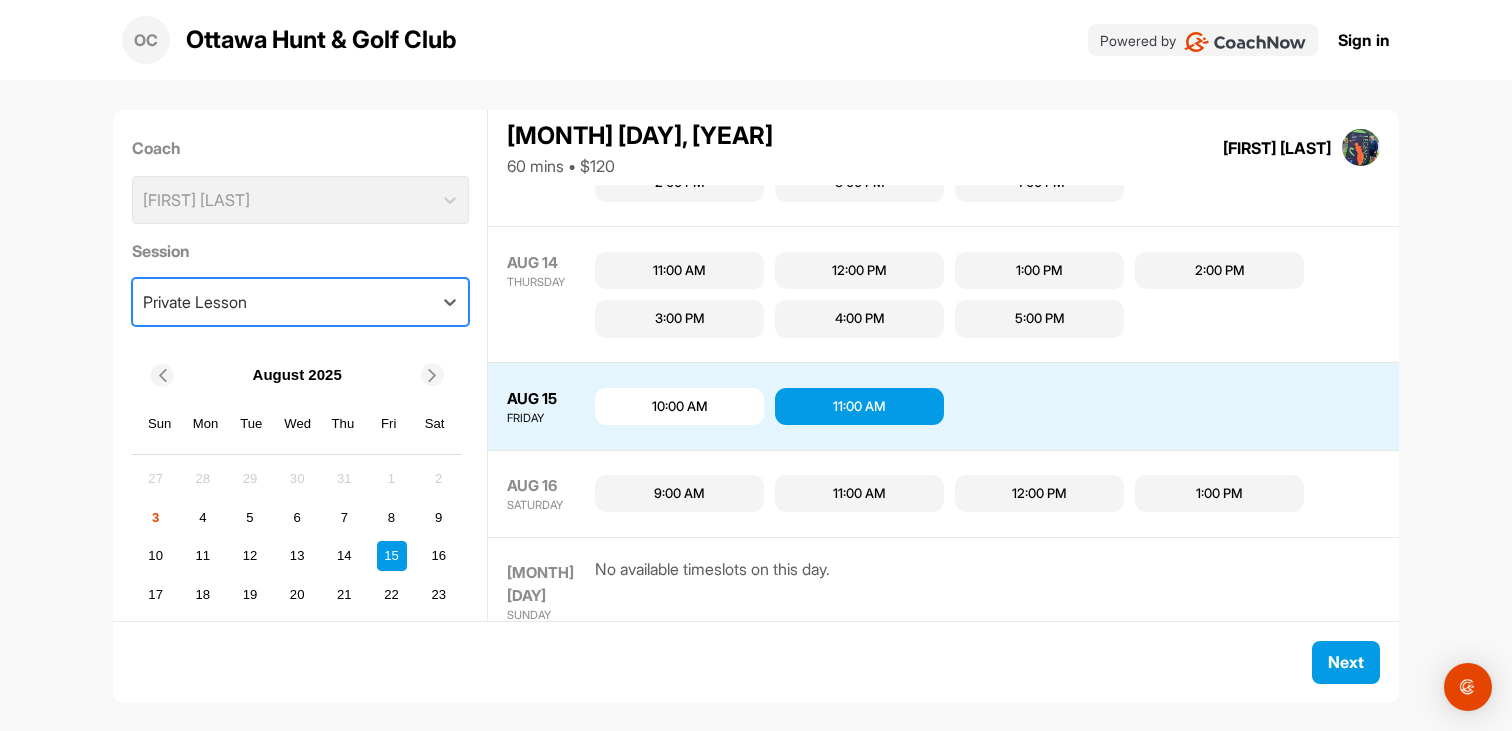 scroll, scrollTop: 1213, scrollLeft: 0, axis: vertical 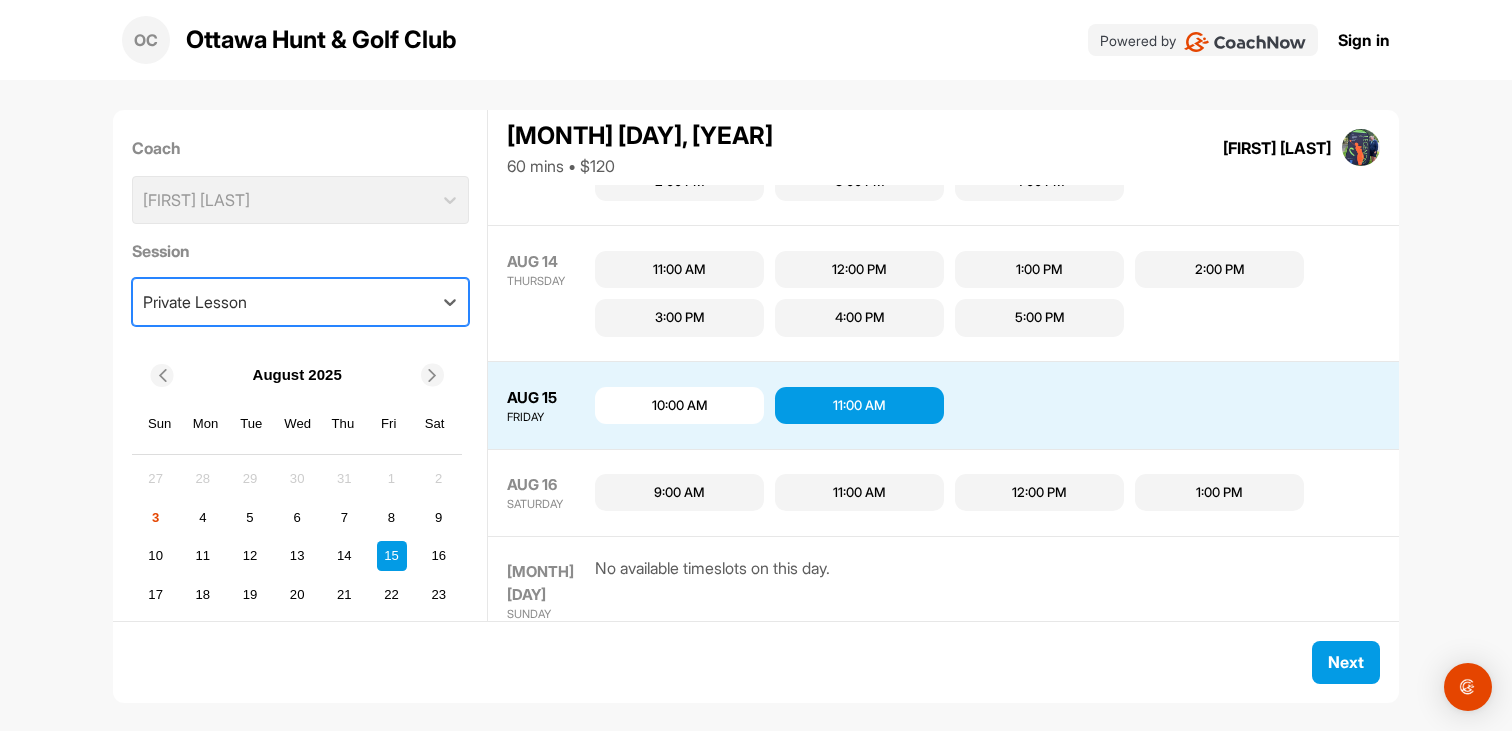 click on "11:00 AM" at bounding box center (859, 406) 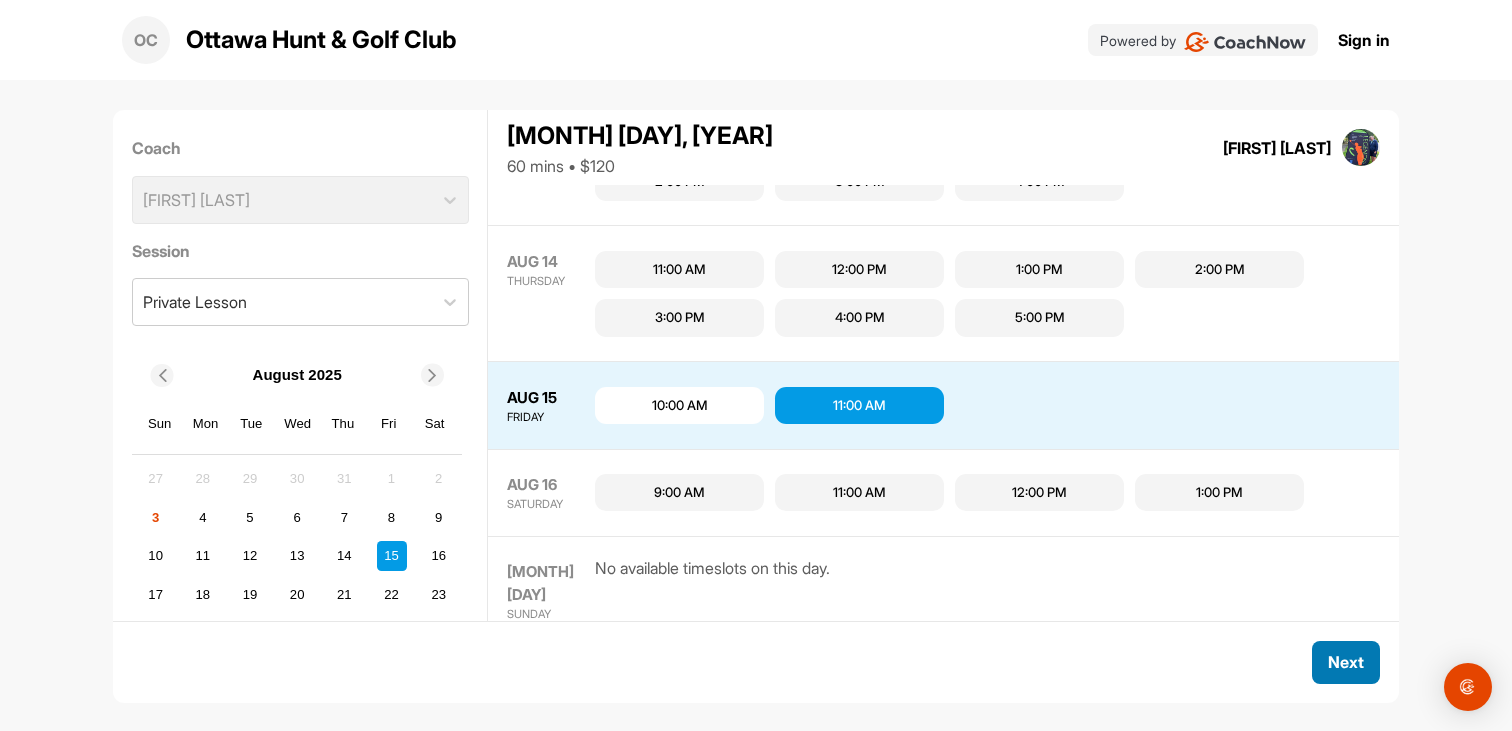 click on "Next" at bounding box center (1346, 662) 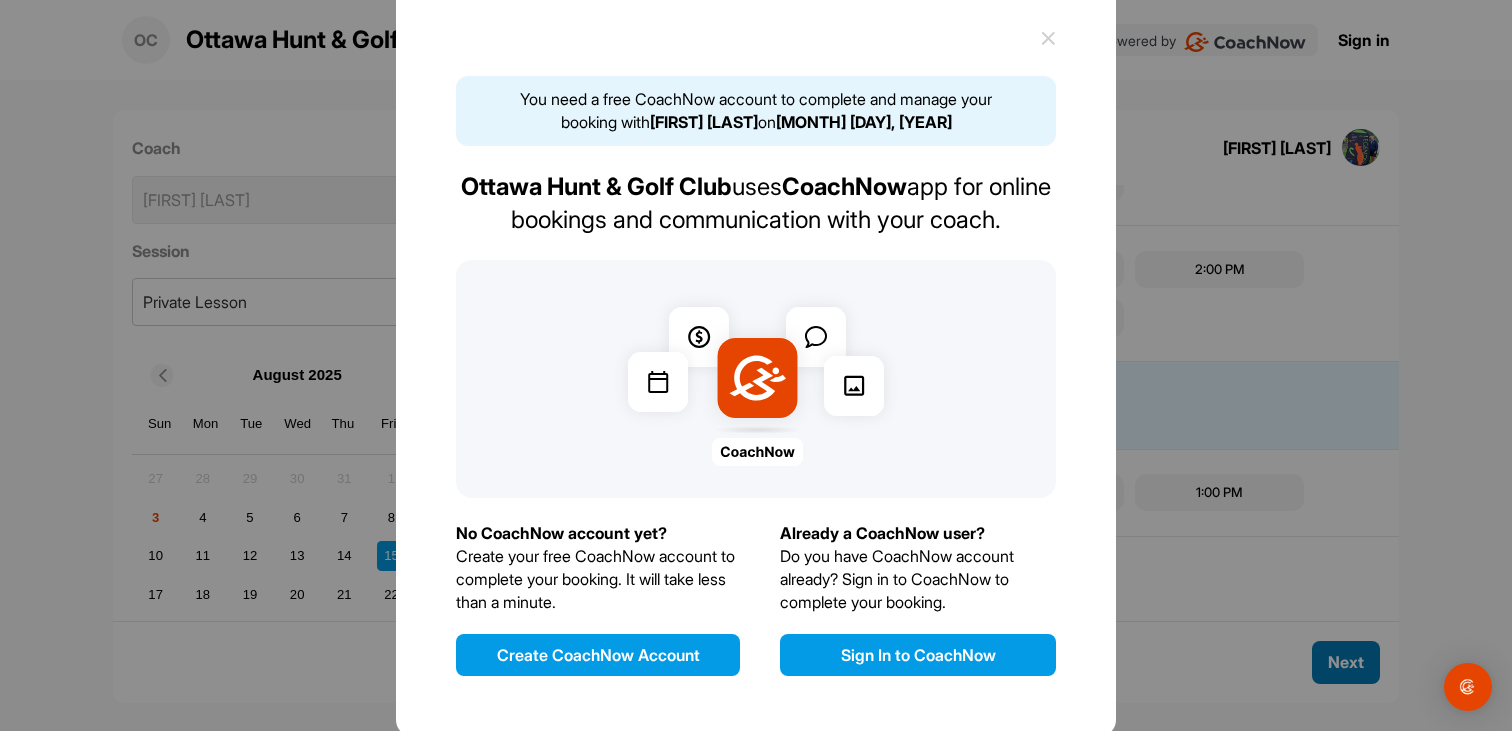 scroll, scrollTop: 35, scrollLeft: 0, axis: vertical 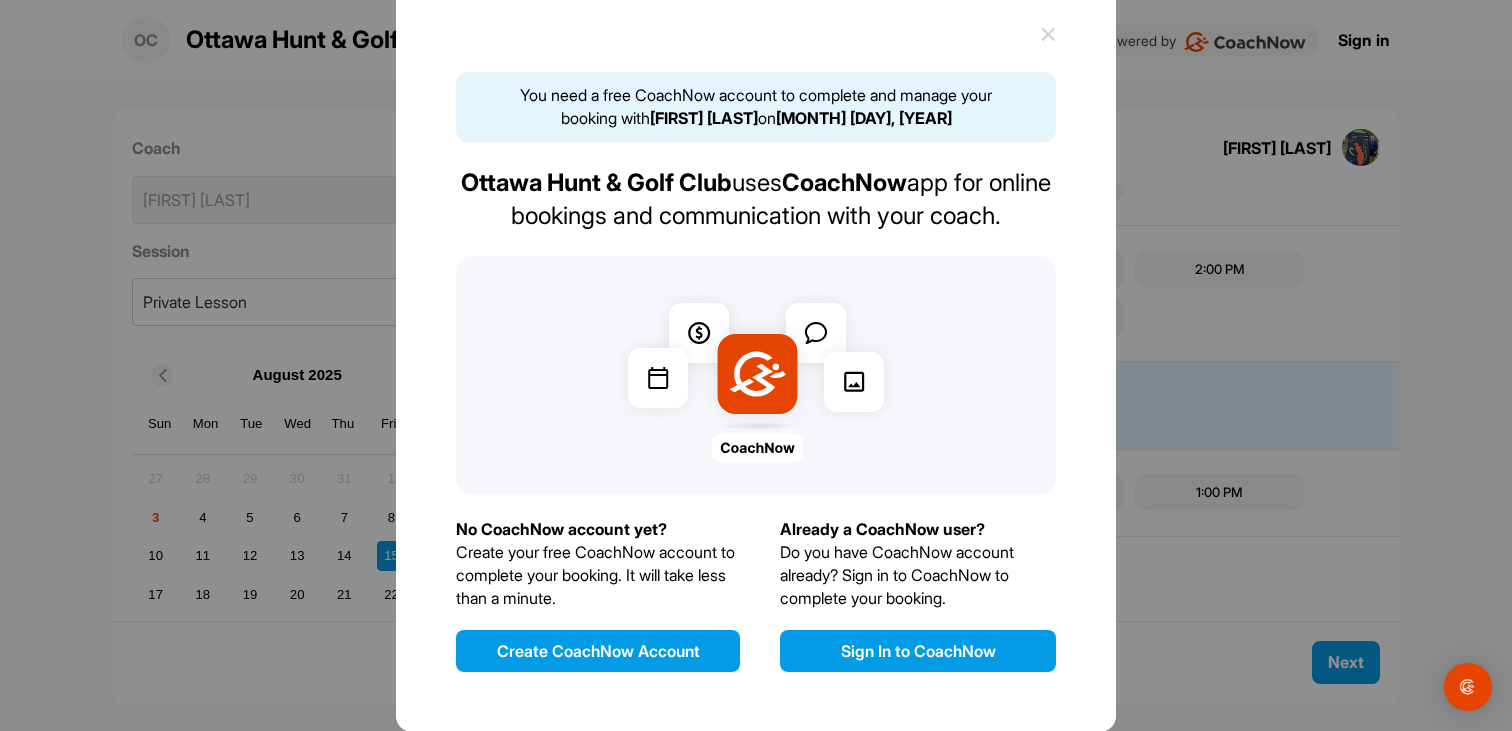 click on "Create CoachNow Account" at bounding box center (598, 651) 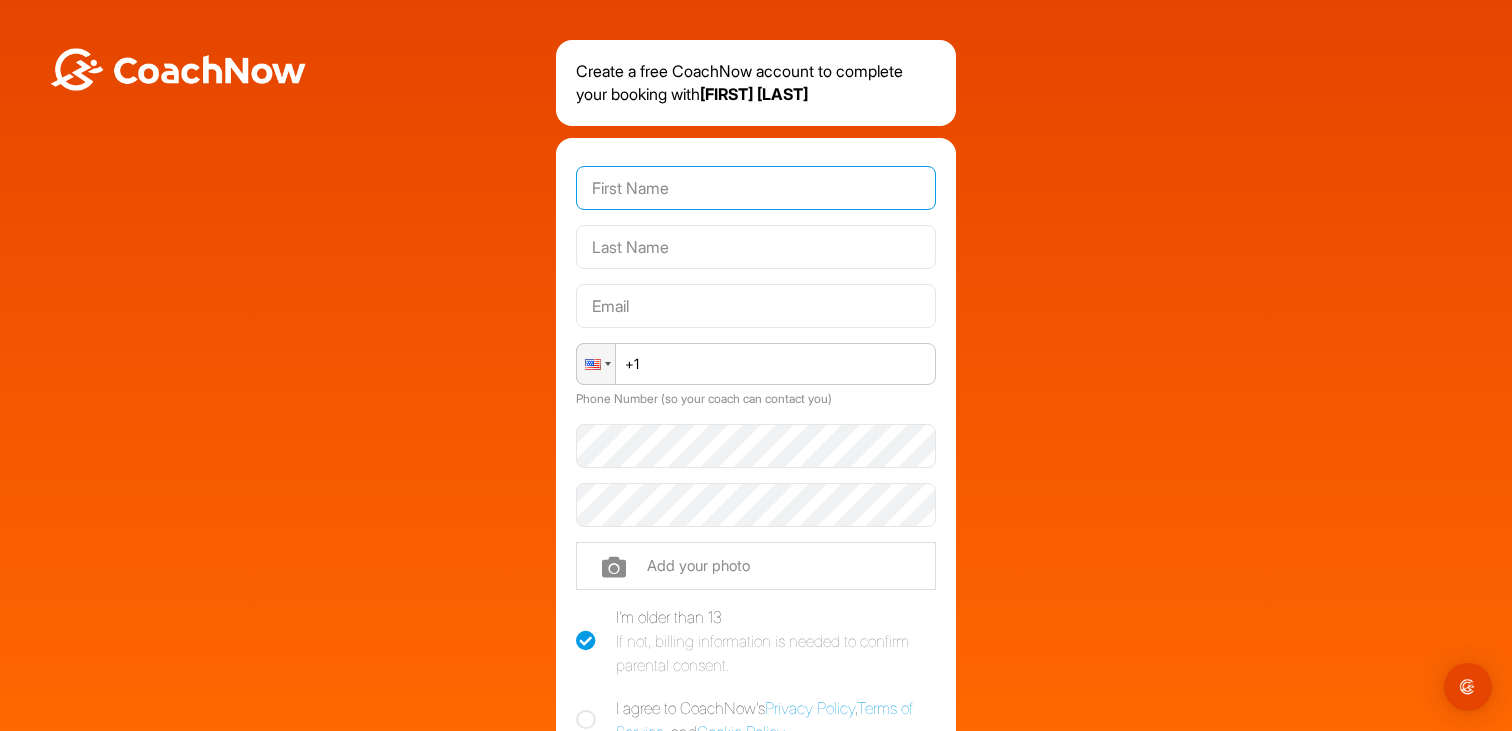click at bounding box center [756, 188] 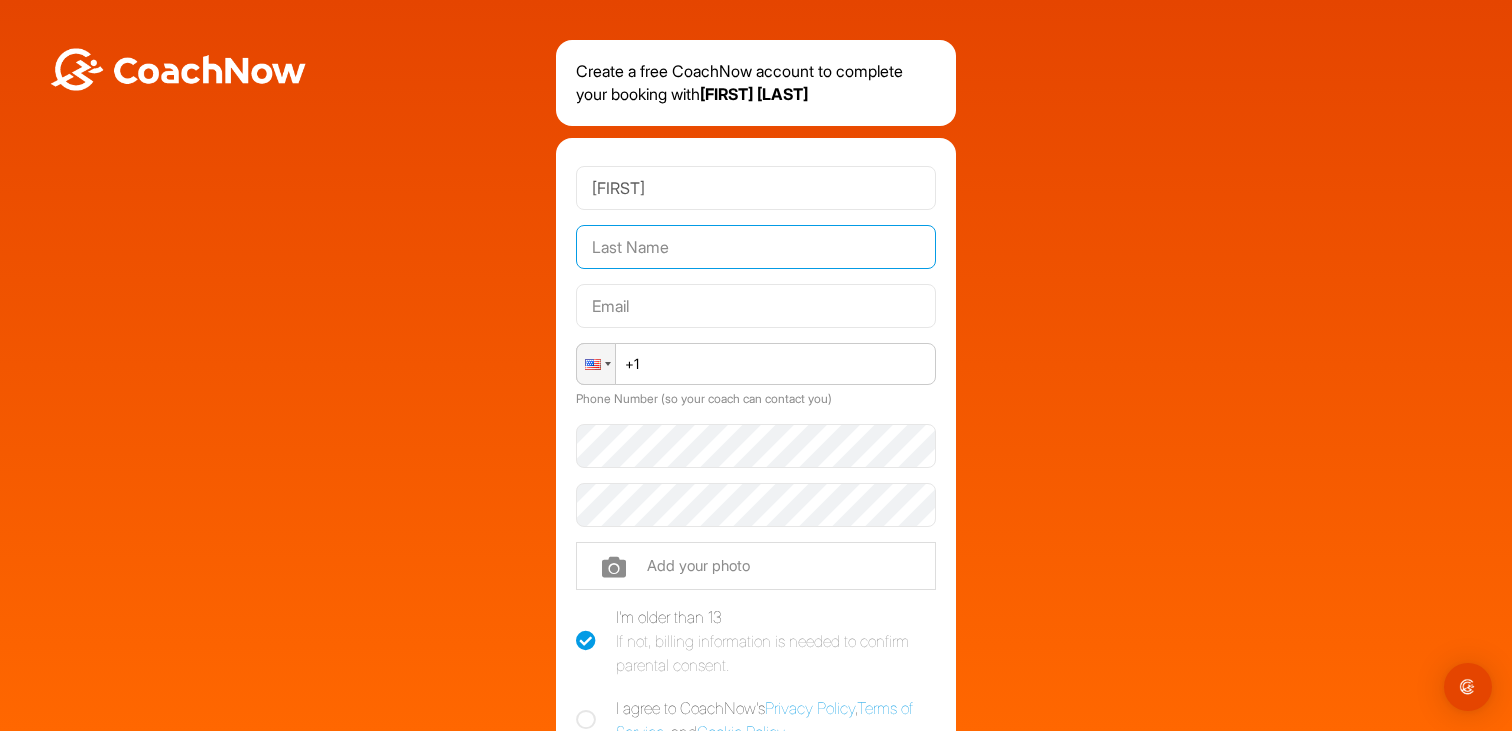 click at bounding box center [756, 247] 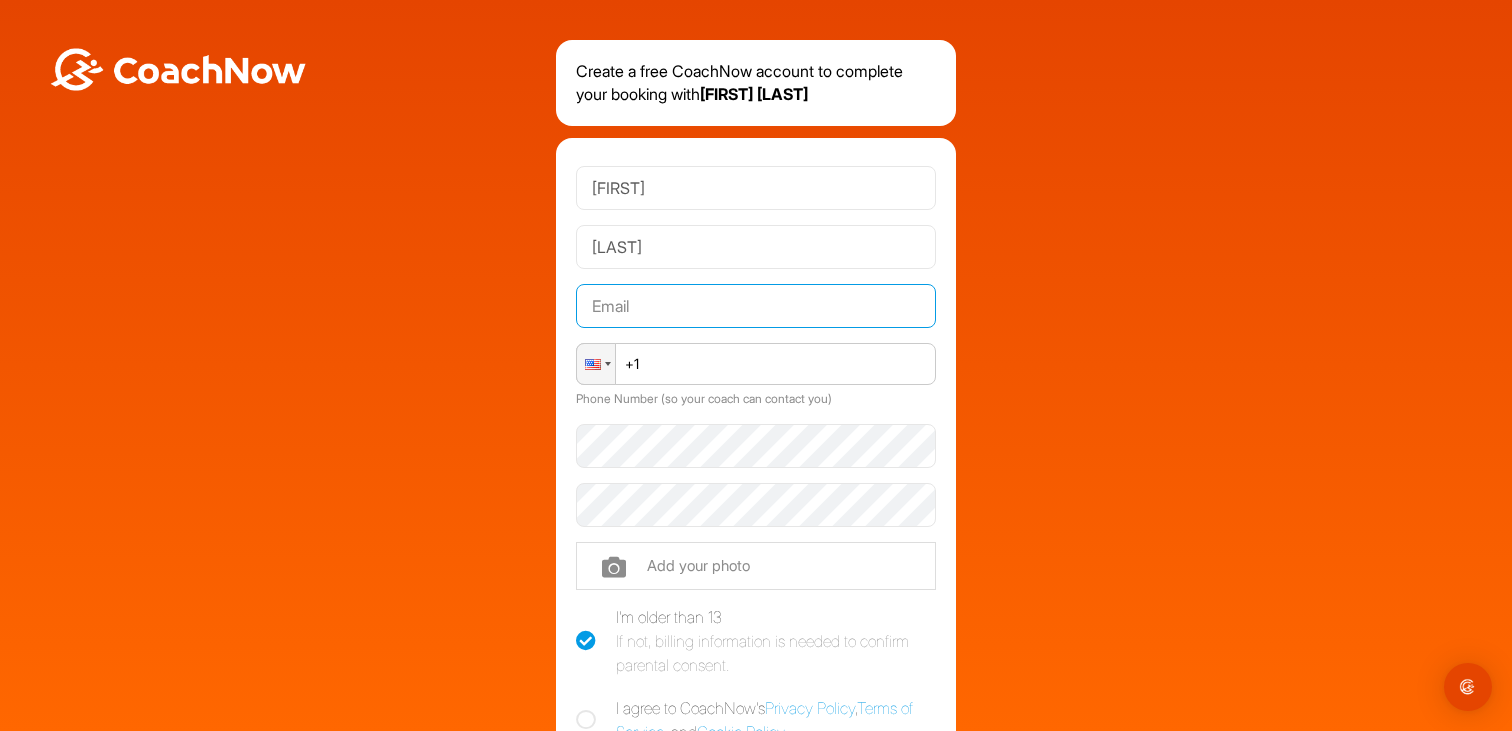click at bounding box center (756, 306) 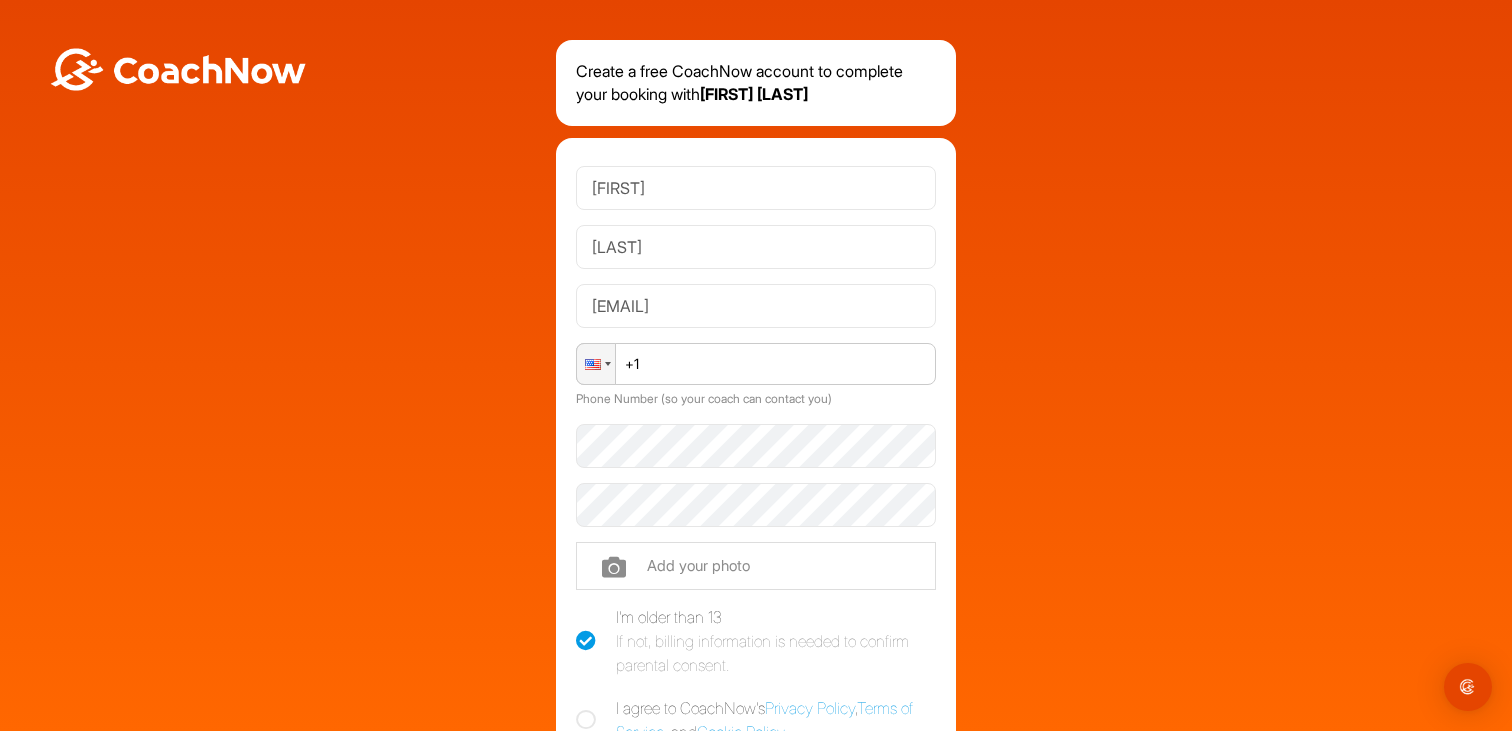 click on "+1" at bounding box center [756, 364] 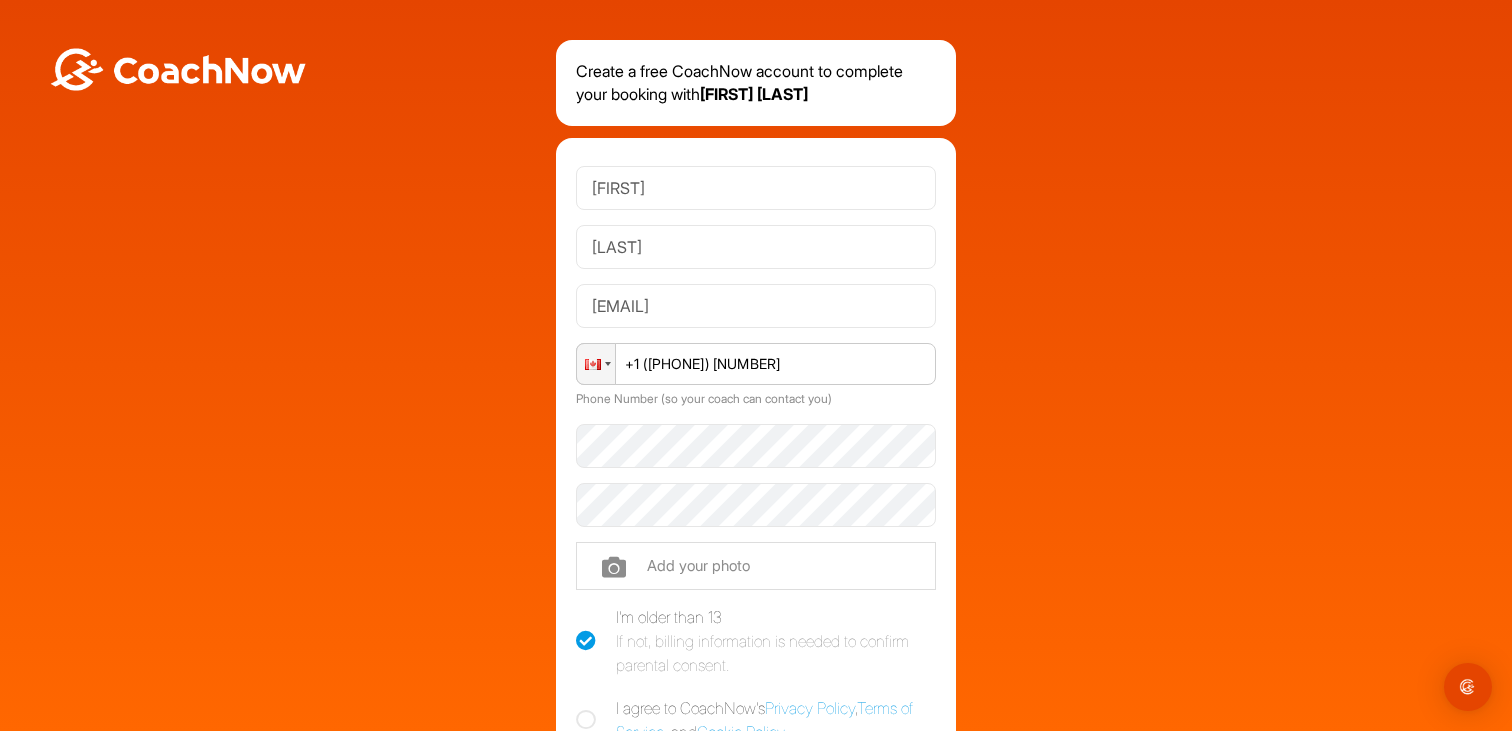 type on "+1 ([PHONE]) [NUMBER]" 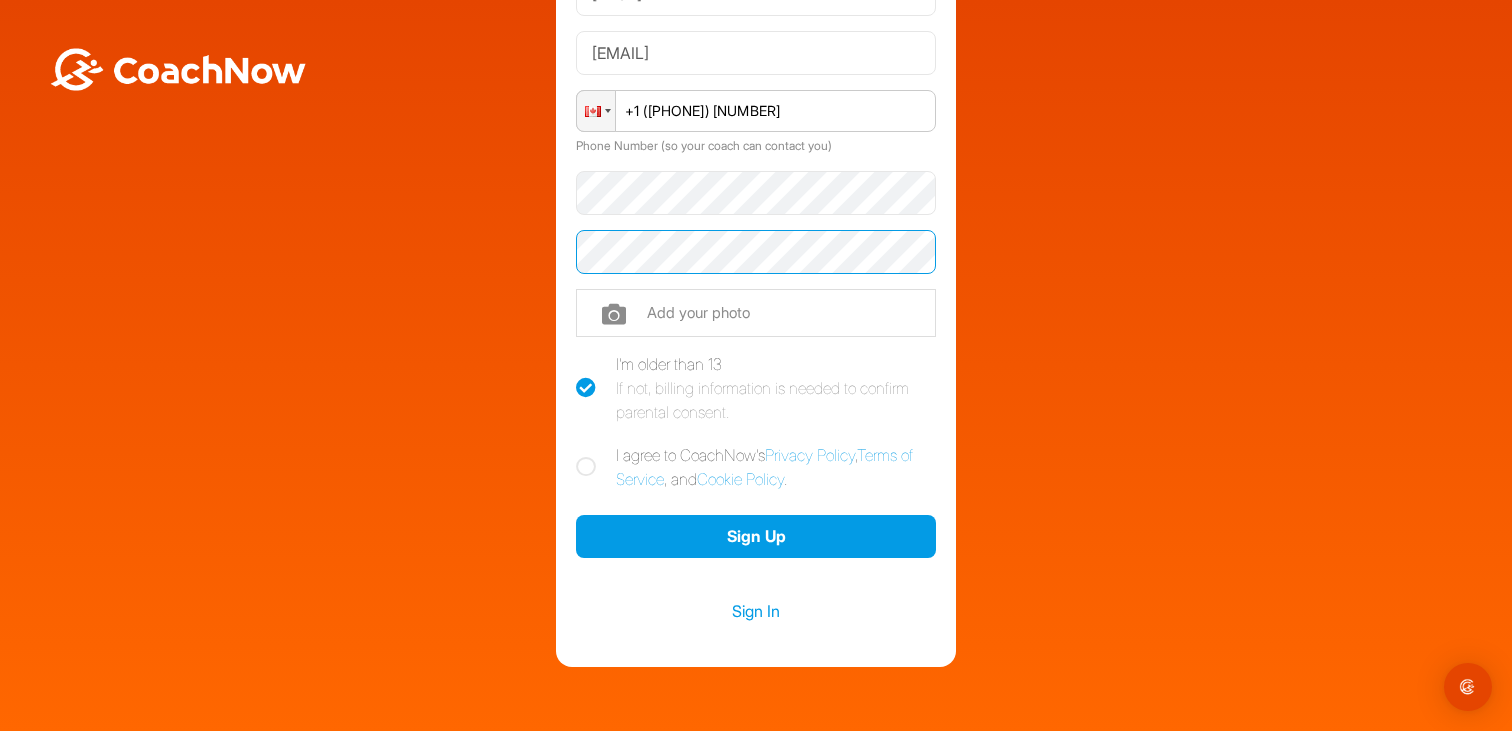 scroll, scrollTop: 259, scrollLeft: 0, axis: vertical 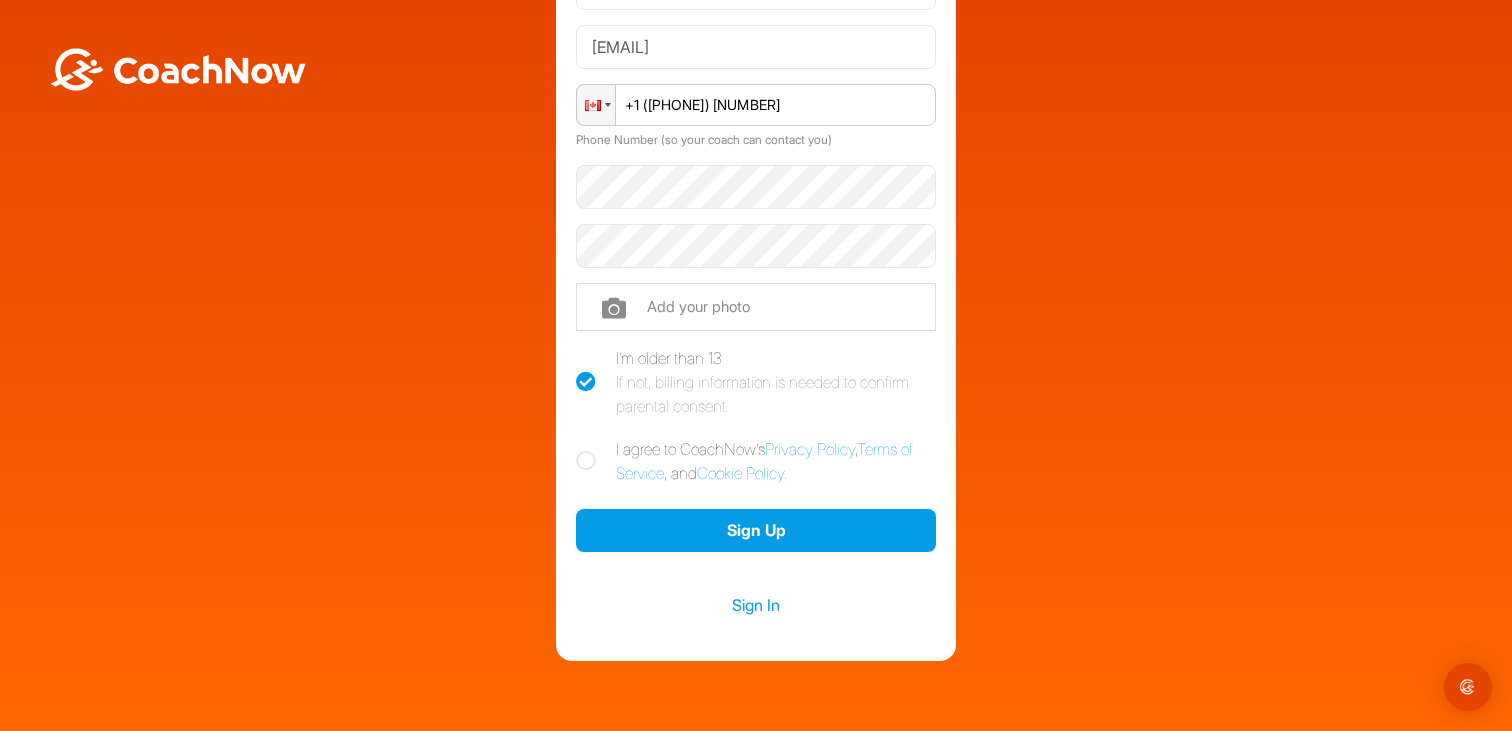 click at bounding box center [586, 461] 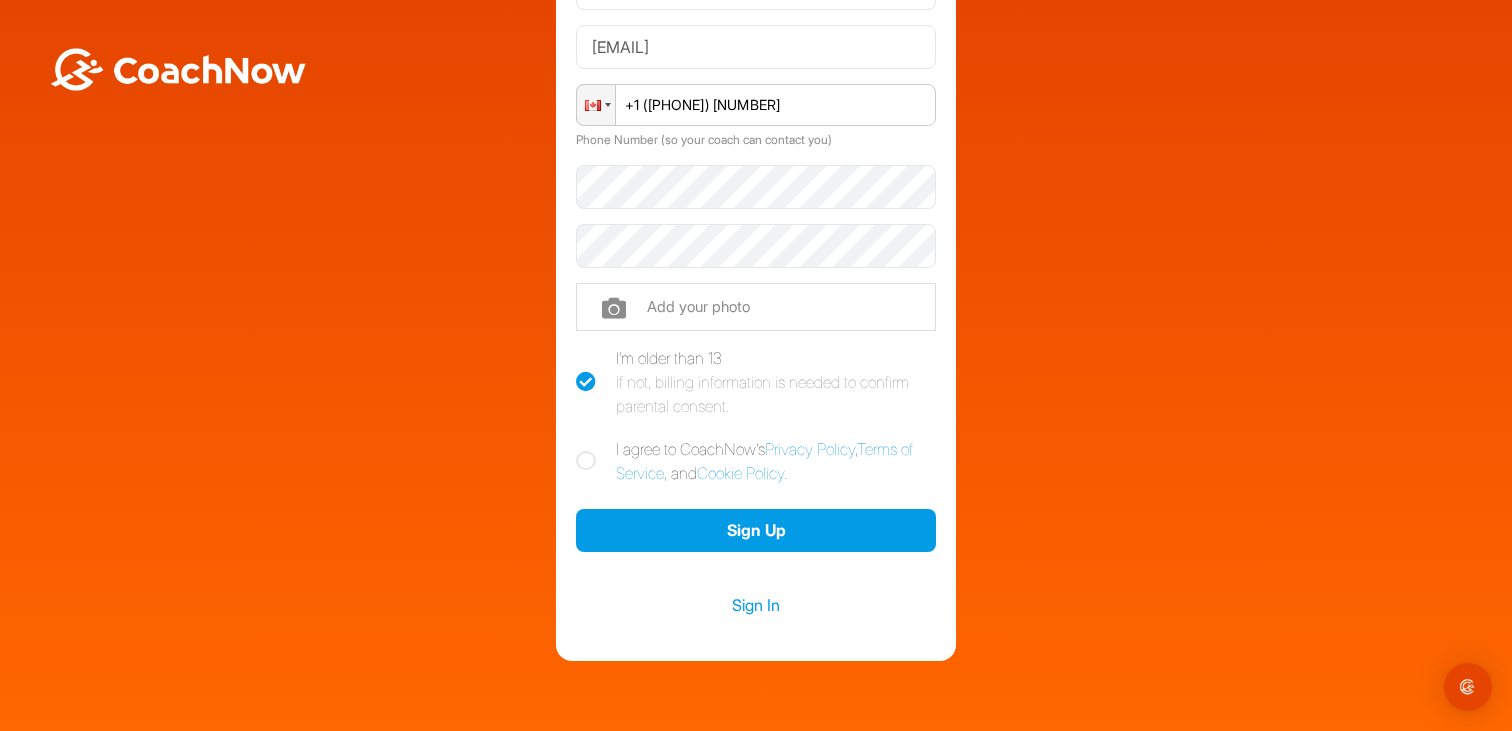 click on "I agree to CoachNow's  Privacy Policy ,  Terms of Service , and  Cookie Policy ." at bounding box center [582, 443] 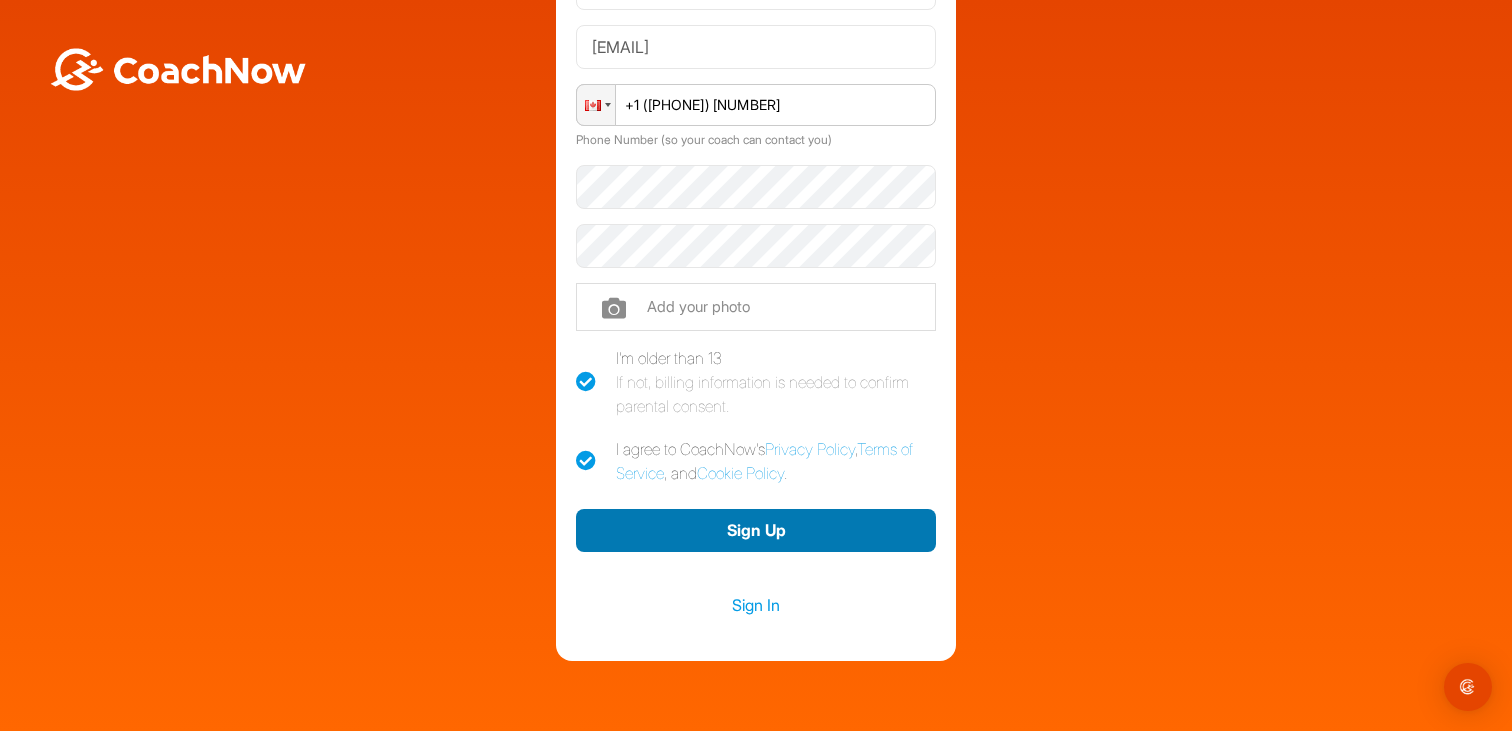 click on "Sign Up" at bounding box center [756, 530] 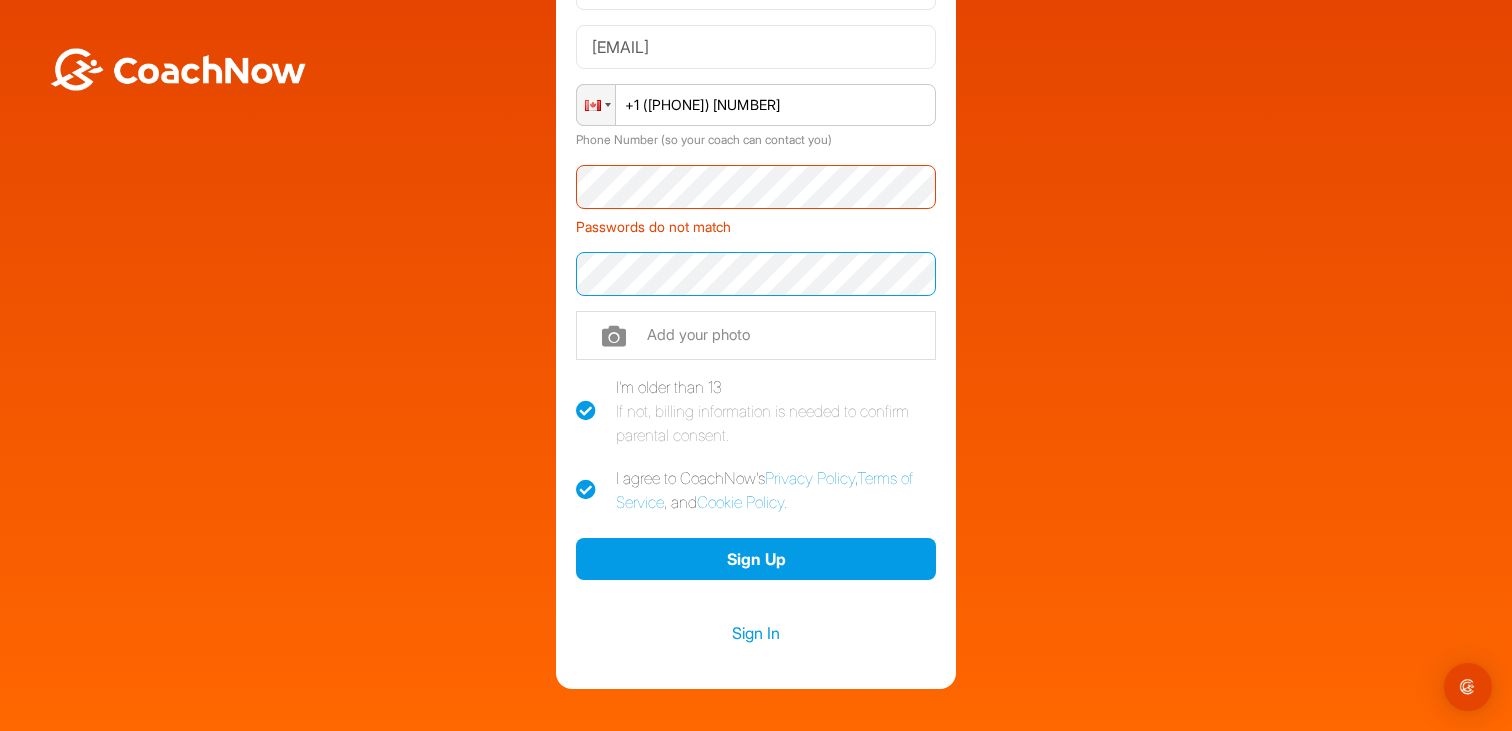 click on "Create a free CoachNow account to complete your booking with  [FIRST] [LAST] [FIRST] [LAST] [EMAIL] Phone +1 ([PHONE]) Phone Number (so your coach can contact you) Passwords do not match Add your photo I'm older than 13 If not, billing information is needed to confirm parental consent. I agree to CoachNow's  Privacy Policy ,  Terms of Service , and  Cookie Policy . Sign Up Sign In" at bounding box center (756, 235) 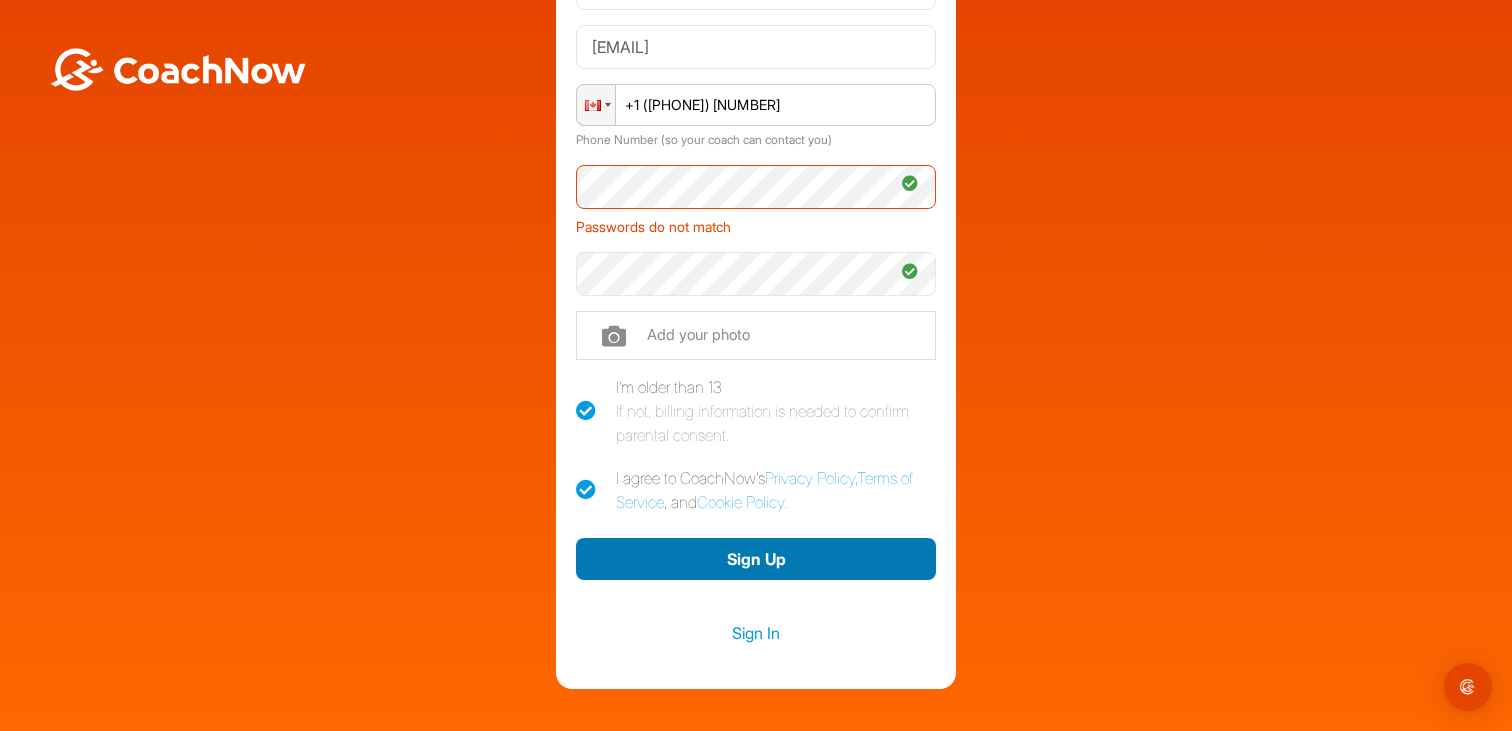 click on "Sign Up" at bounding box center (756, 559) 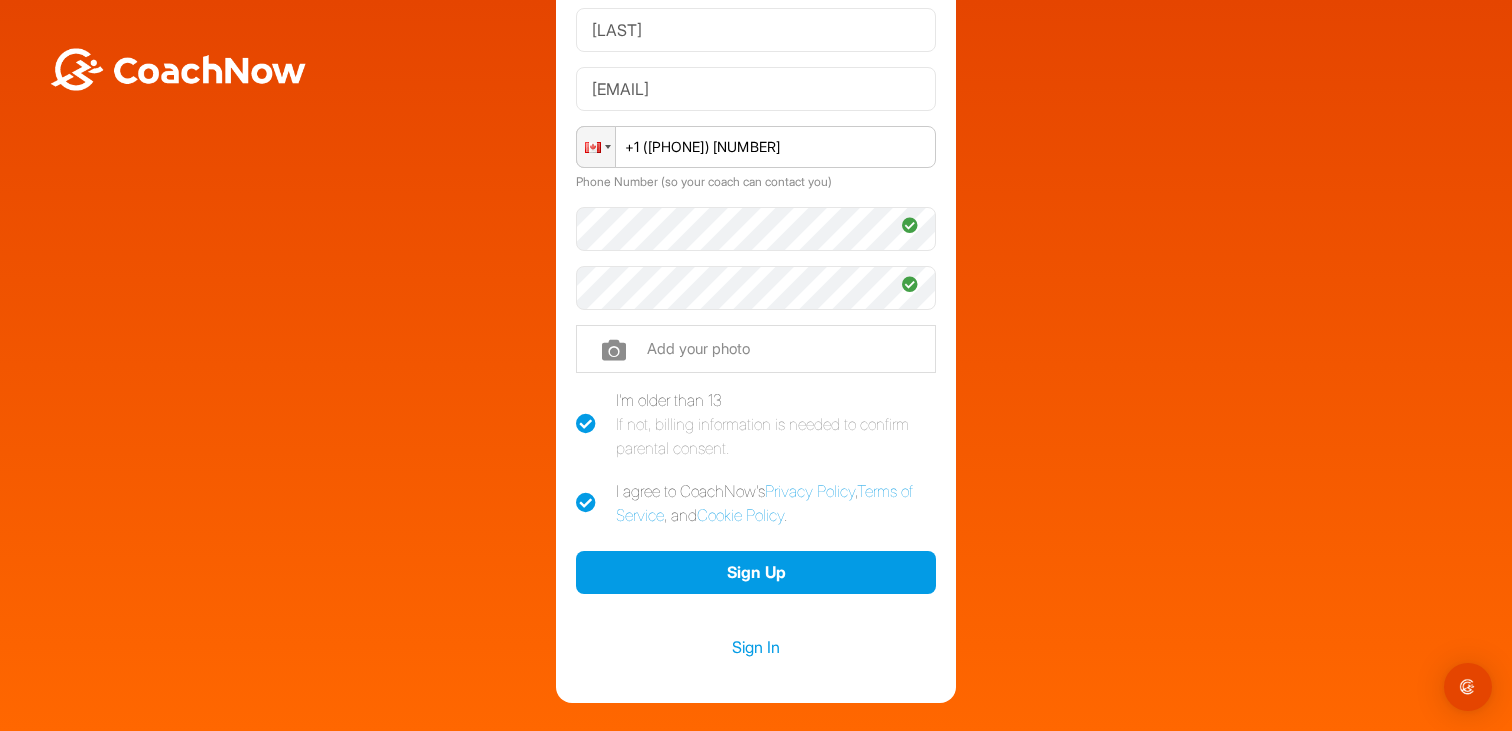 scroll, scrollTop: 219, scrollLeft: 0, axis: vertical 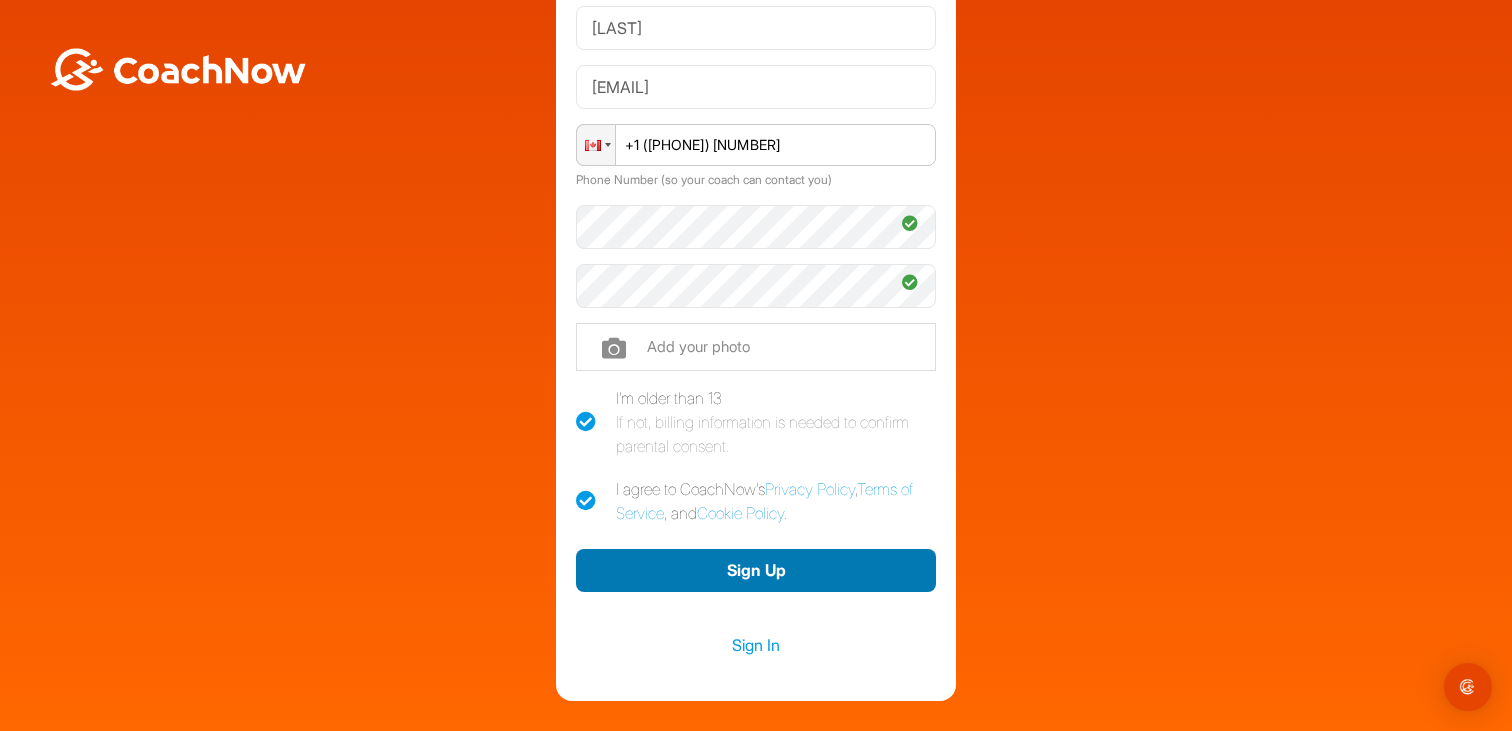 click on "Sign Up" at bounding box center [756, 570] 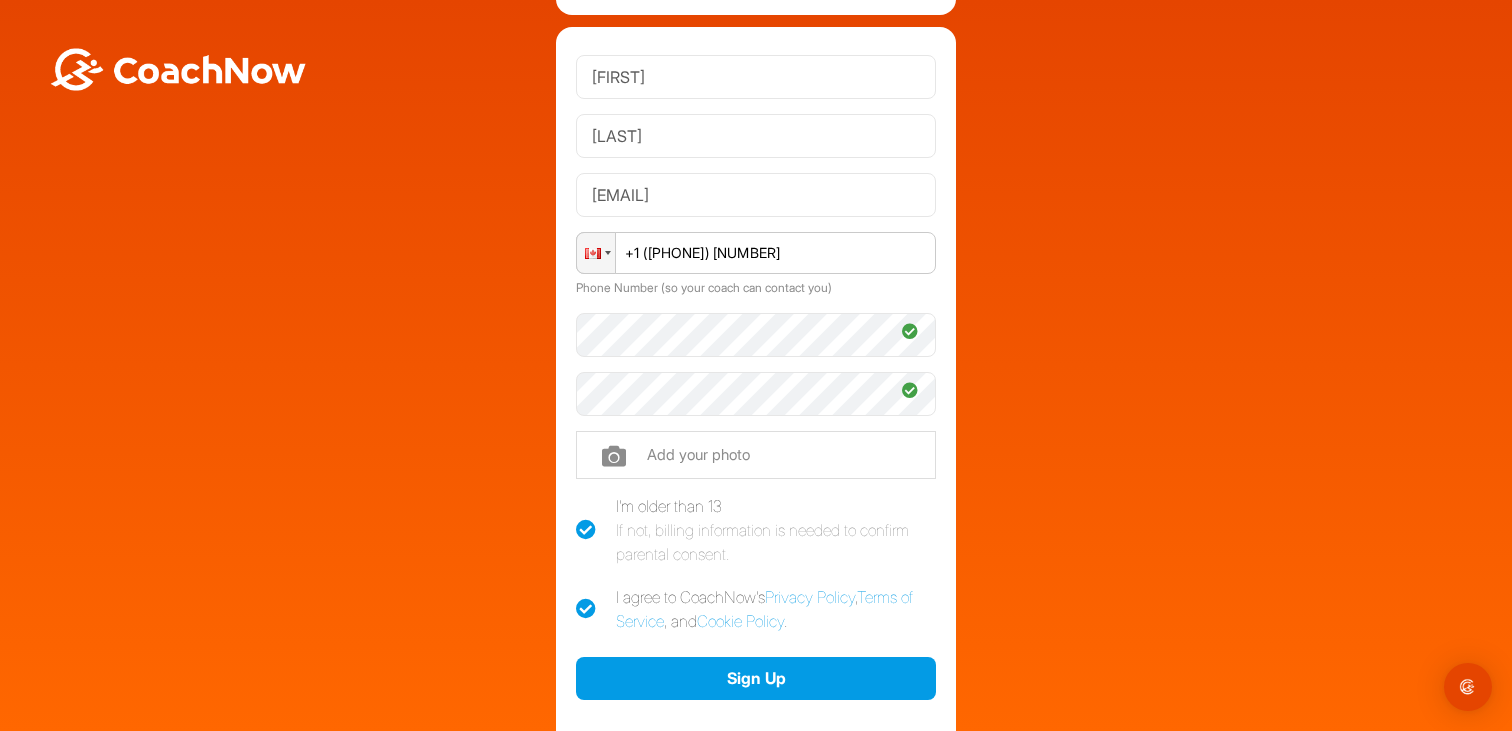 scroll, scrollTop: 96, scrollLeft: 0, axis: vertical 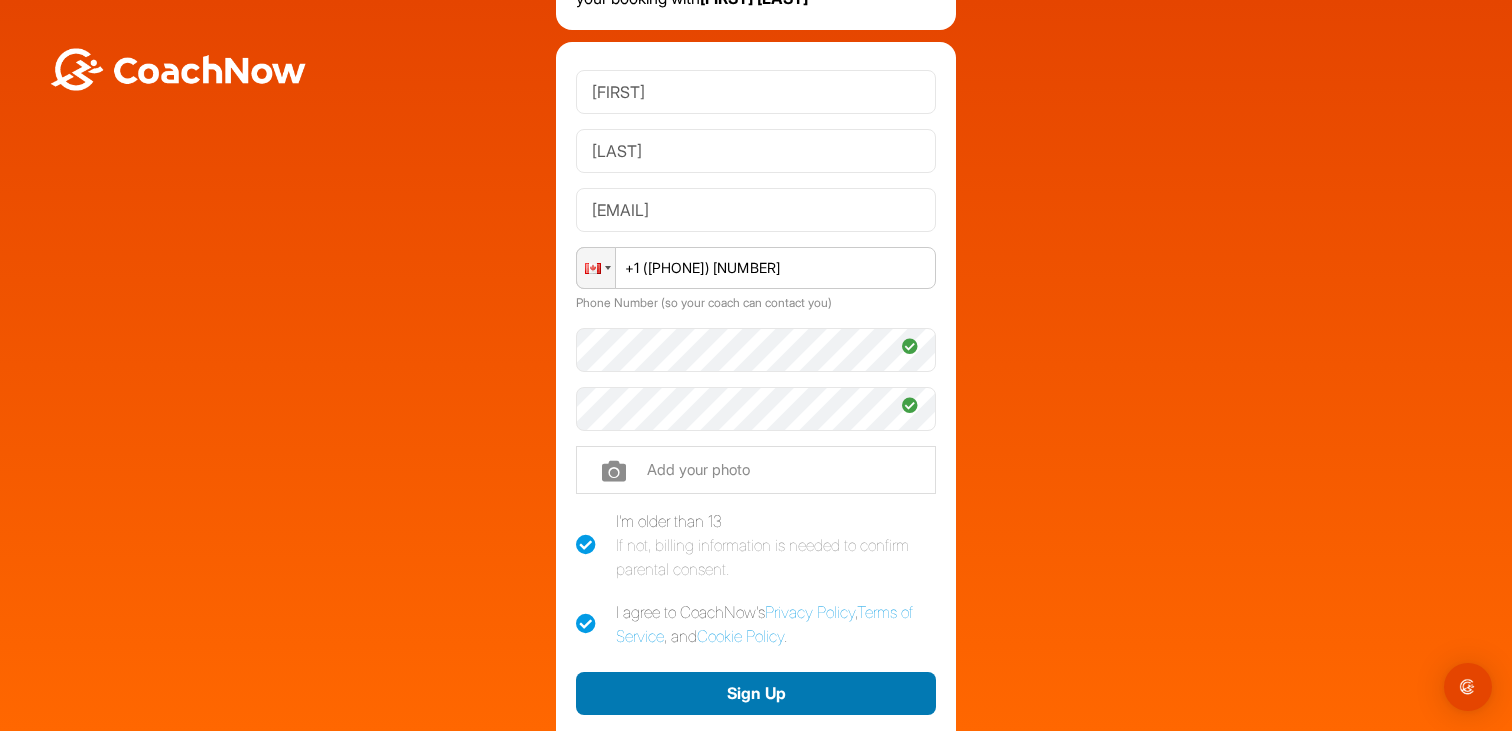 click on "Sign Up" at bounding box center [756, 693] 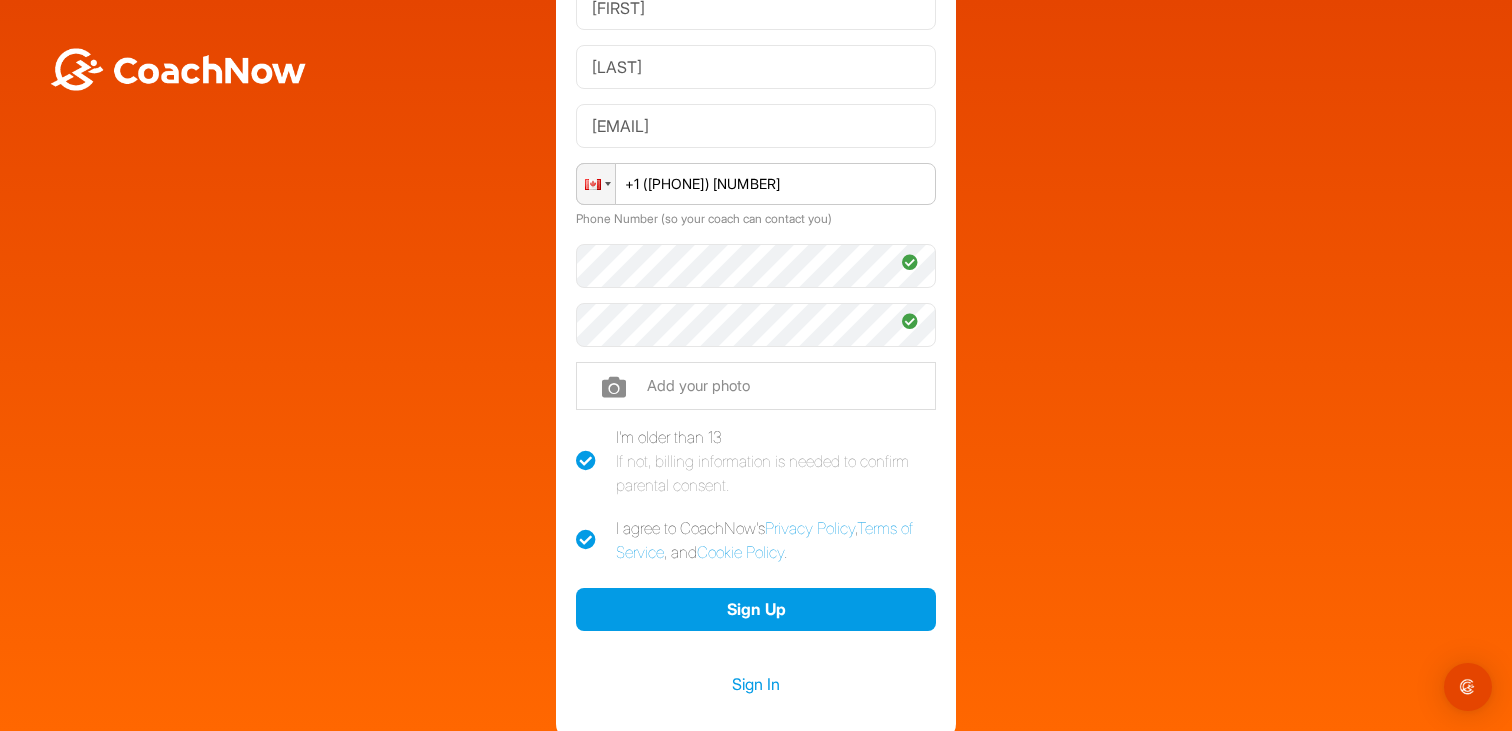 scroll, scrollTop: 0, scrollLeft: 0, axis: both 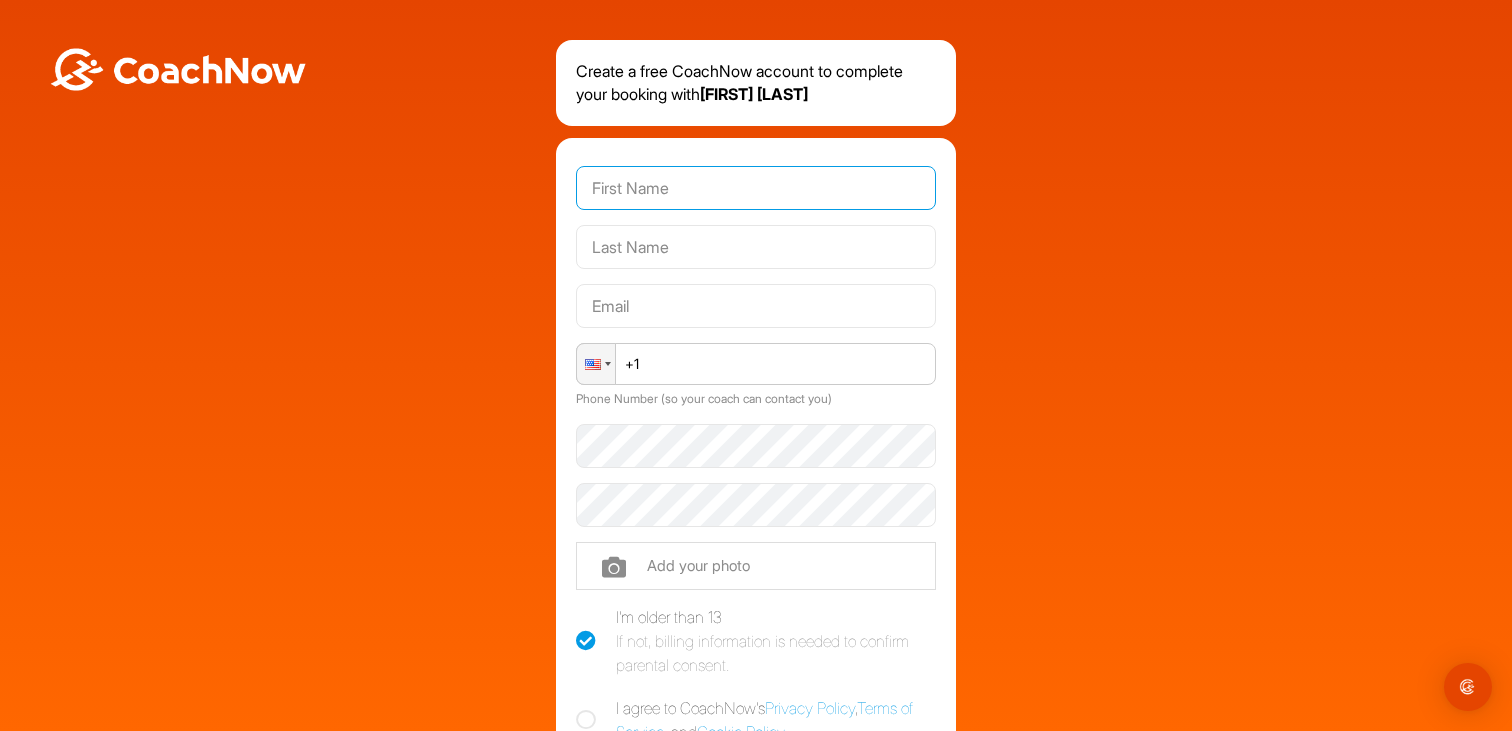 click at bounding box center (756, 188) 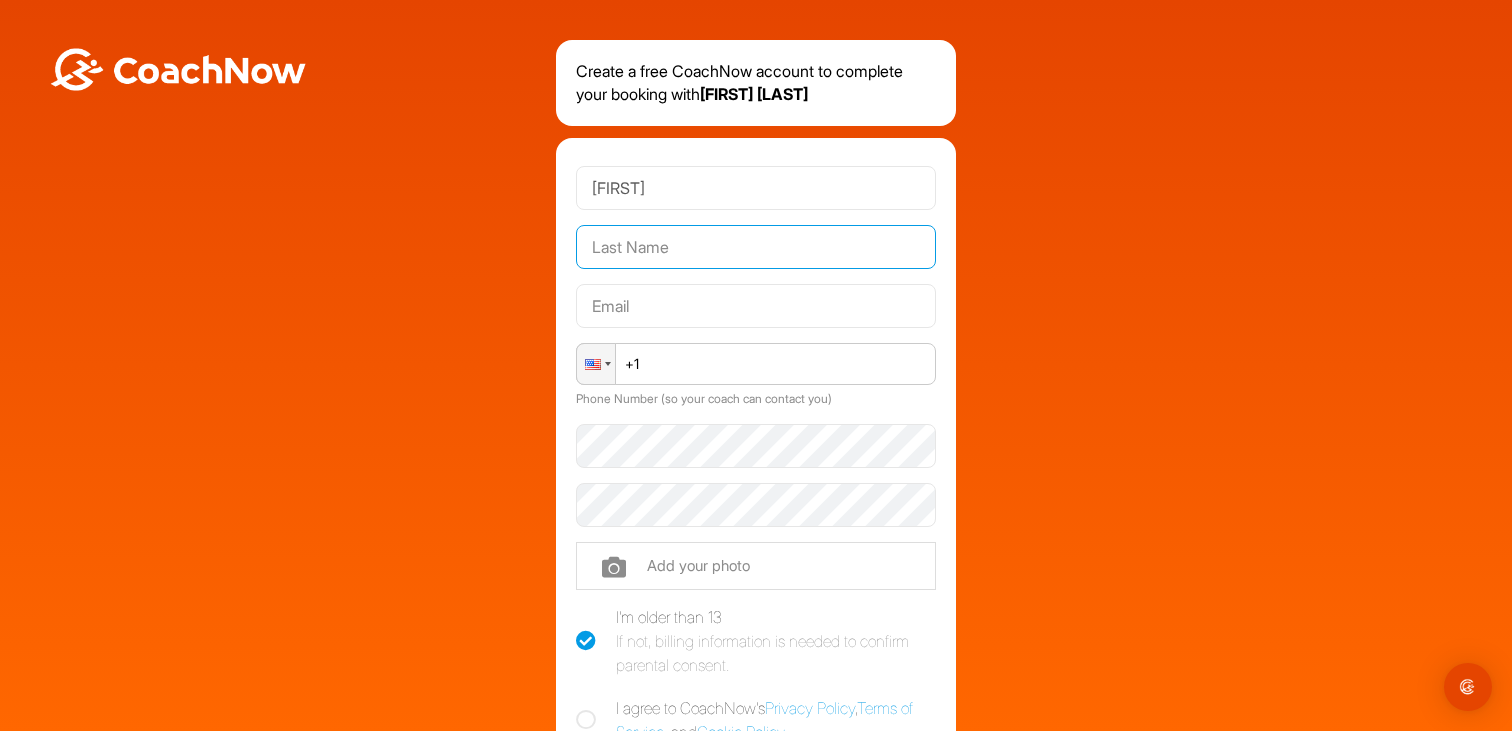 click at bounding box center [756, 247] 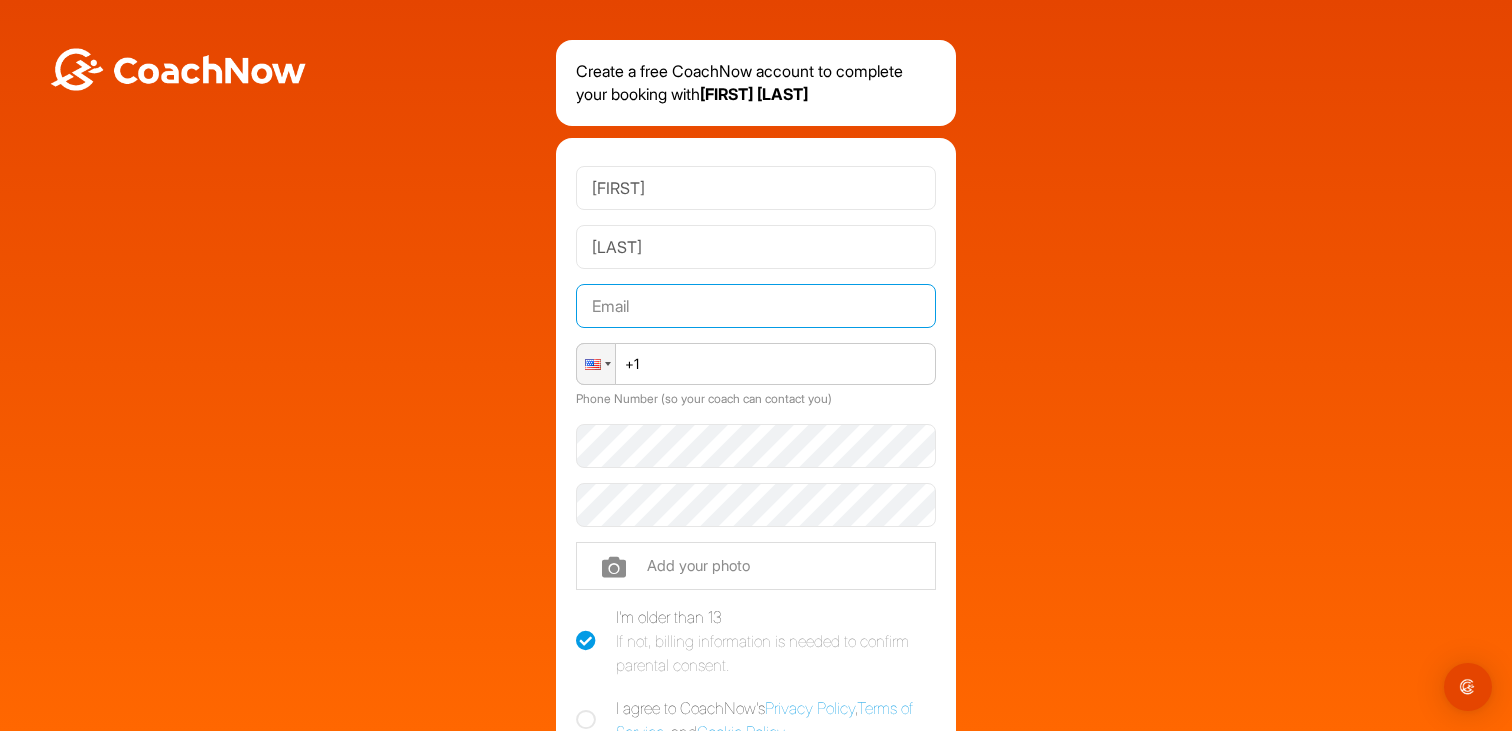 click at bounding box center (756, 306) 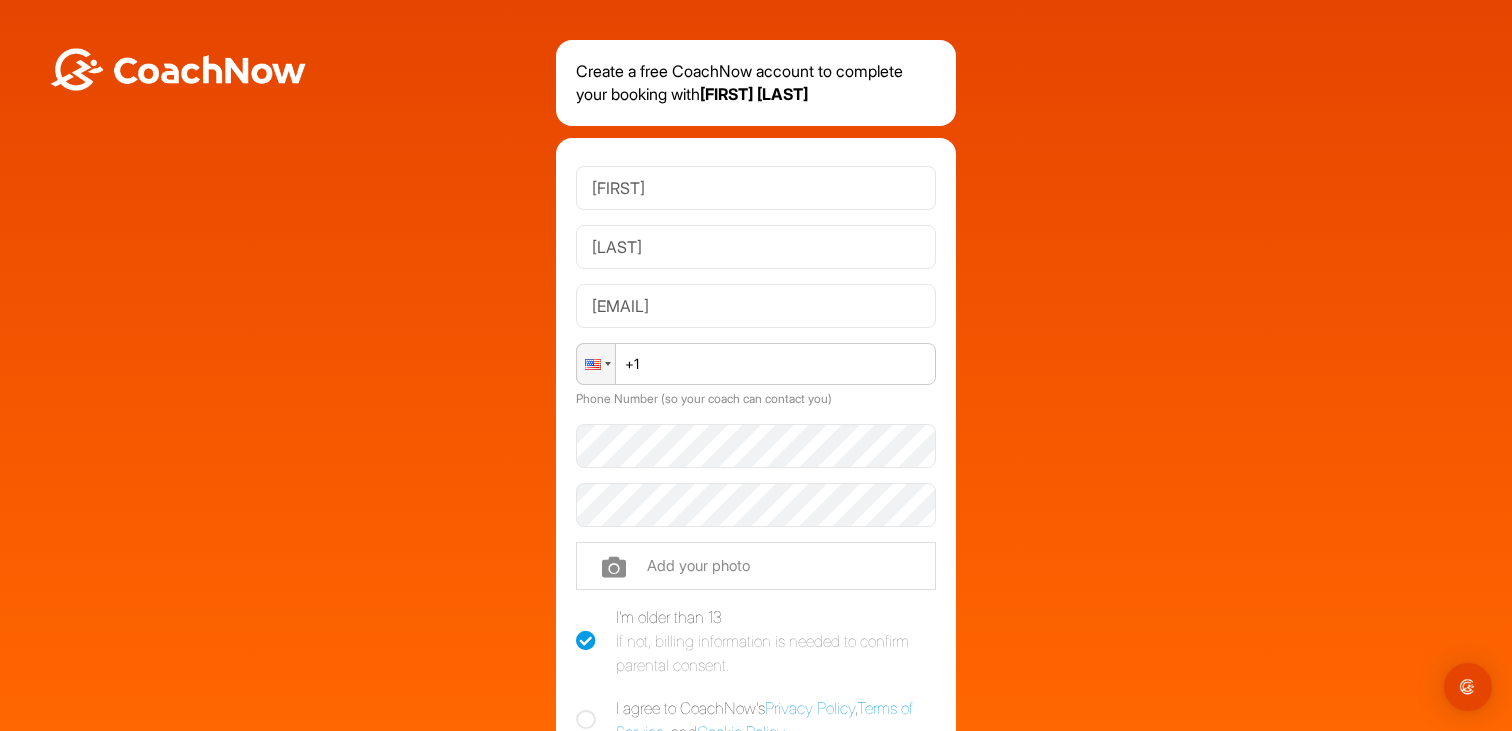click on "+1" at bounding box center (756, 364) 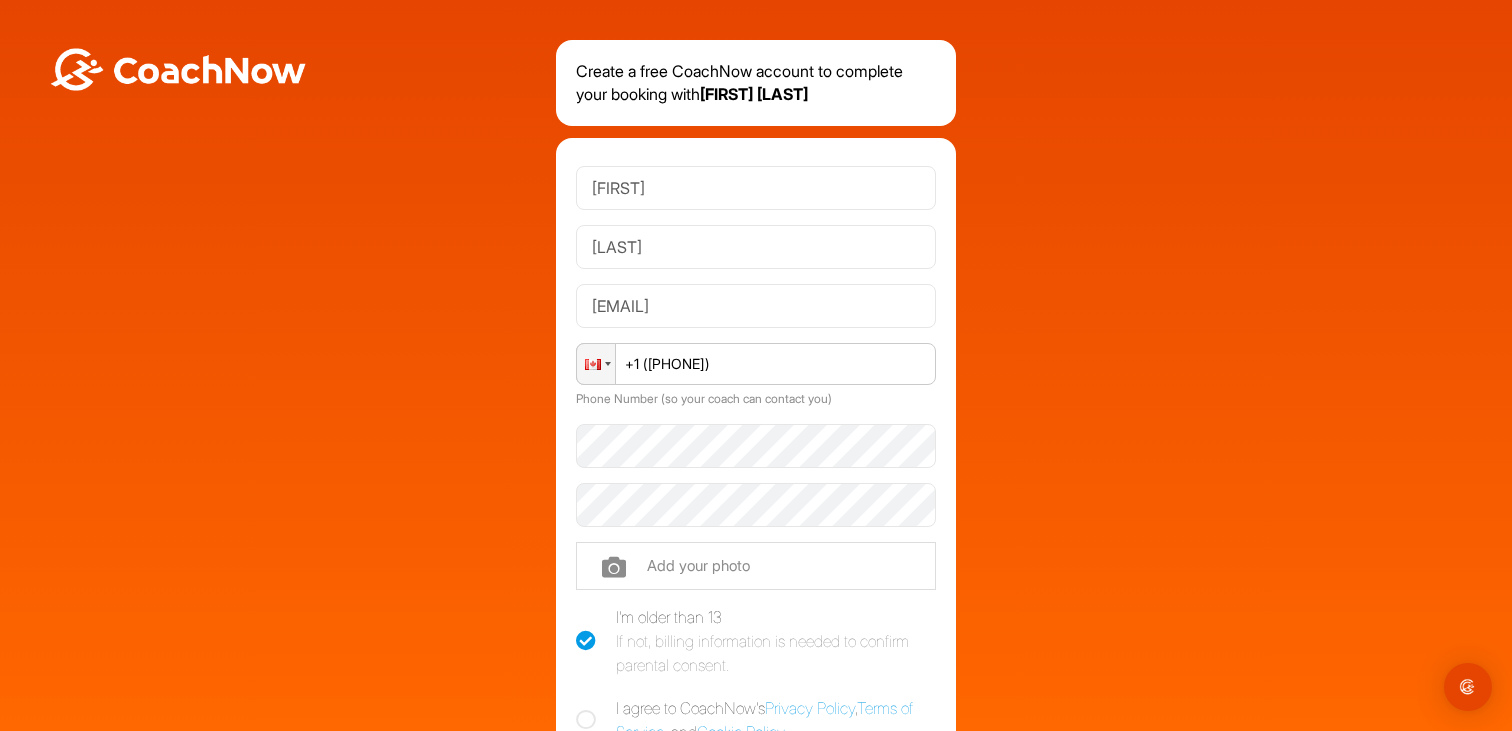 type on "+1 ([PHONE]) [NUMBER]" 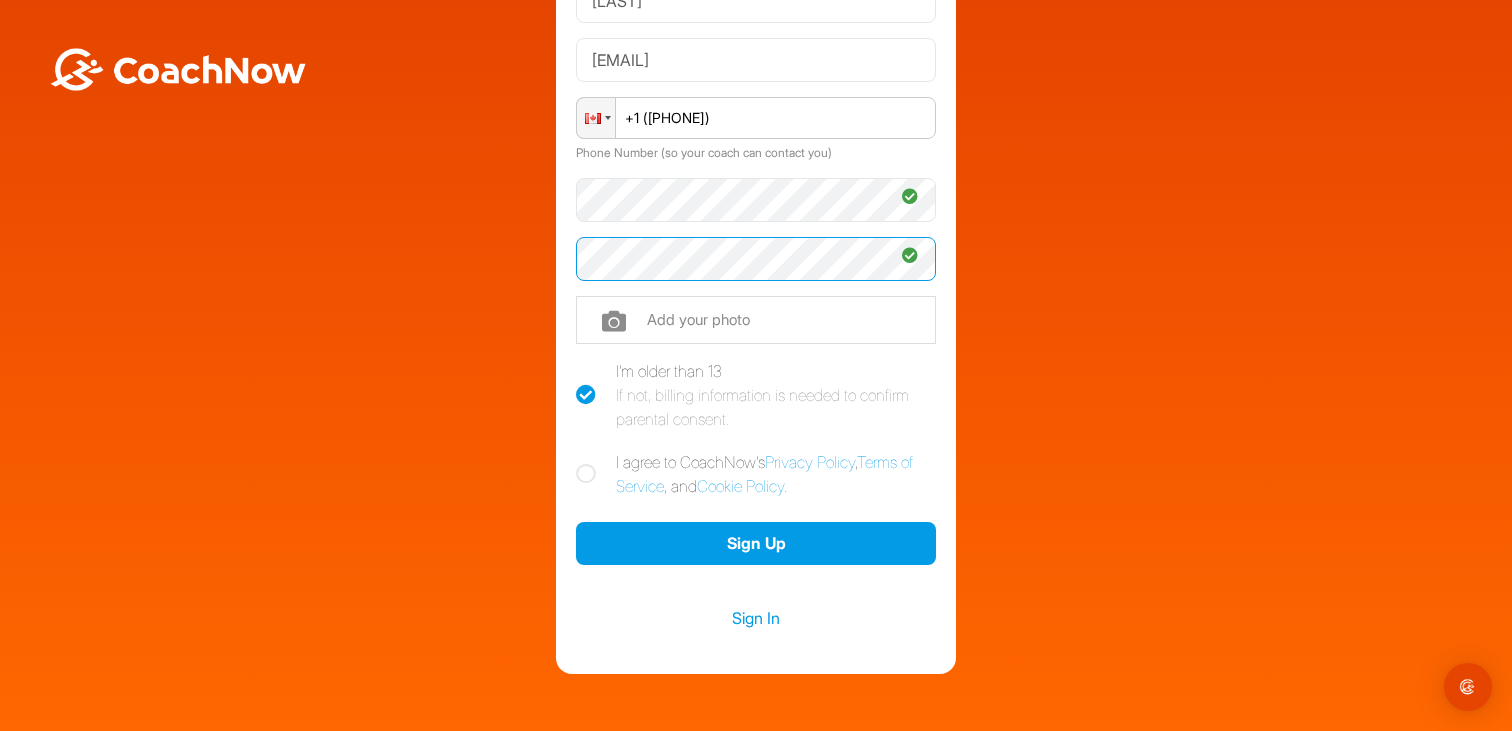 scroll, scrollTop: 274, scrollLeft: 0, axis: vertical 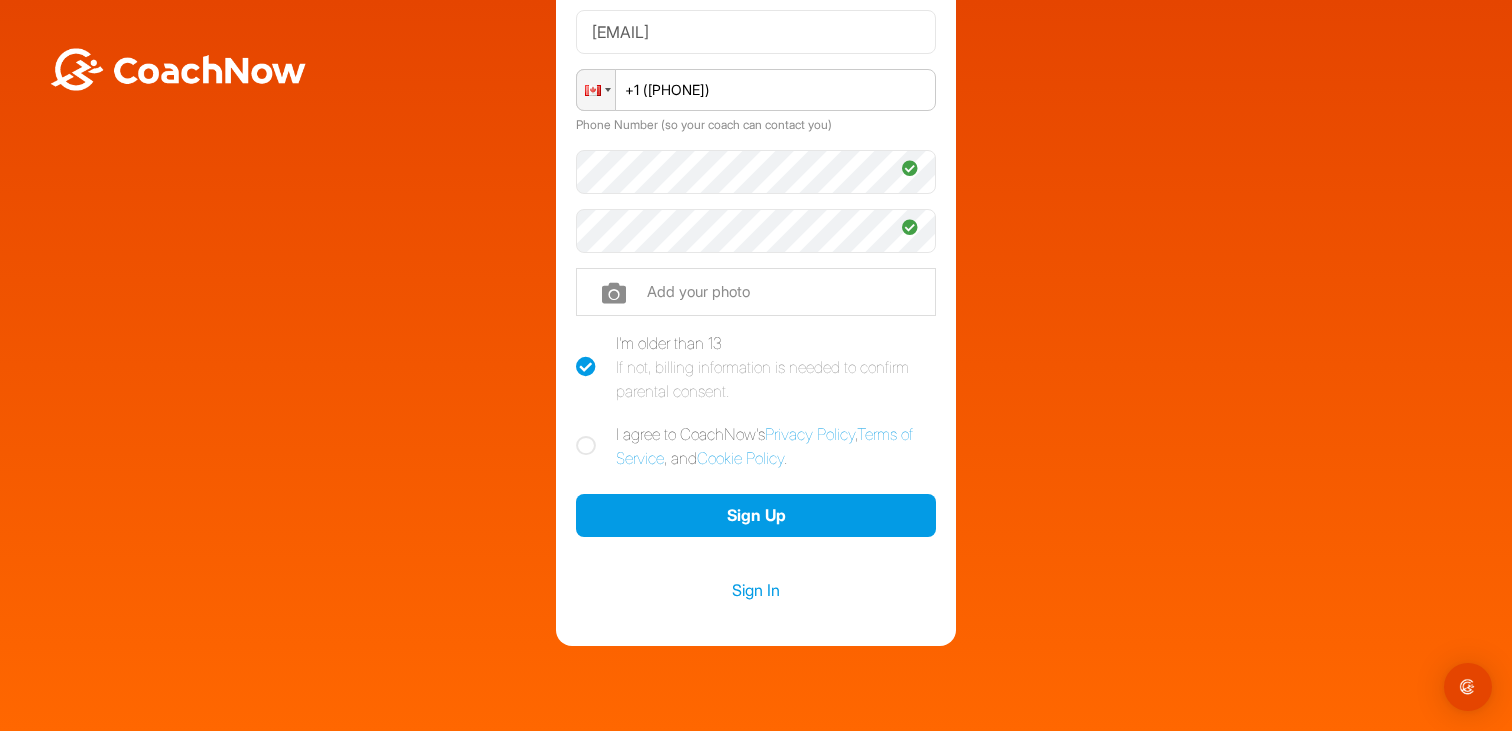 click at bounding box center (586, 446) 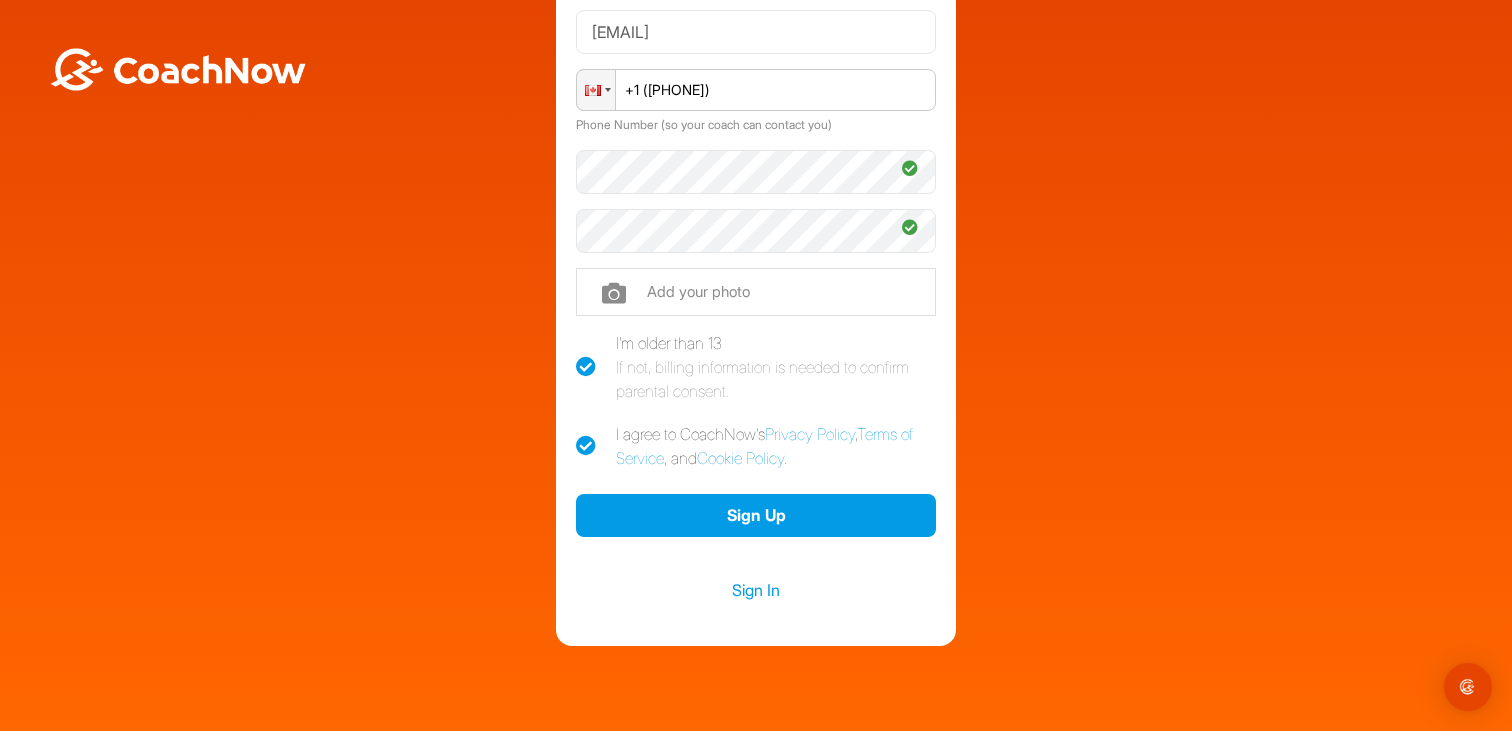 checkbox on "true" 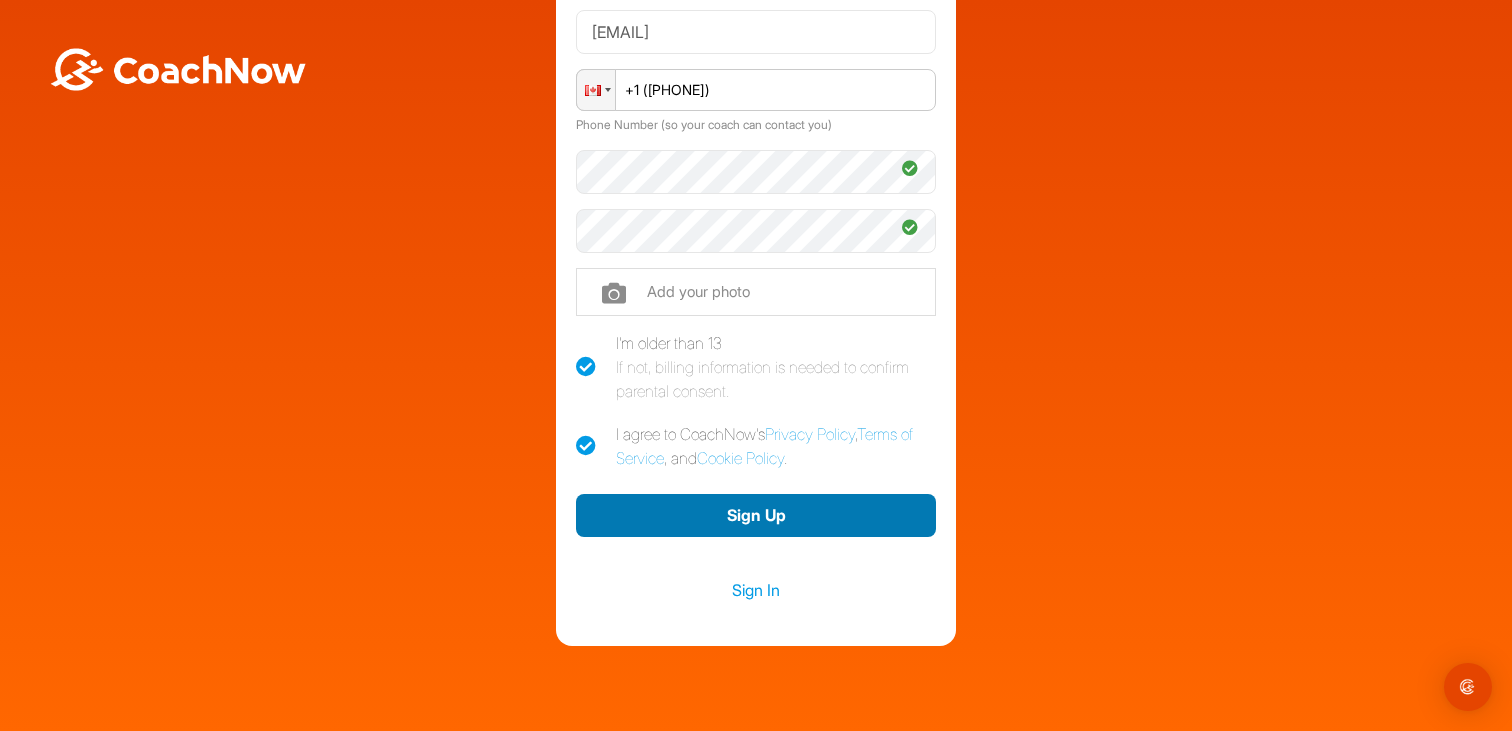 click on "Sign Up" at bounding box center (756, 515) 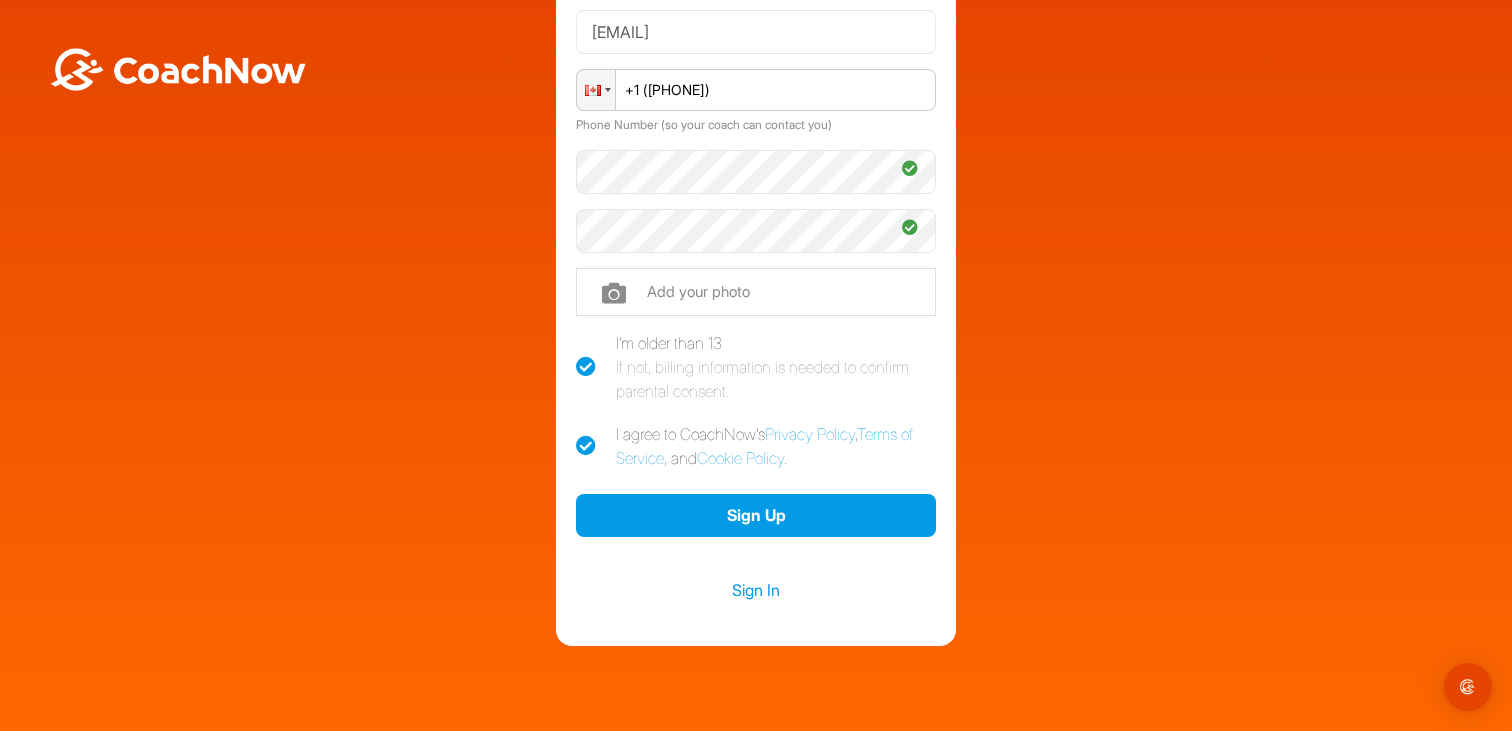 scroll, scrollTop: 291, scrollLeft: 0, axis: vertical 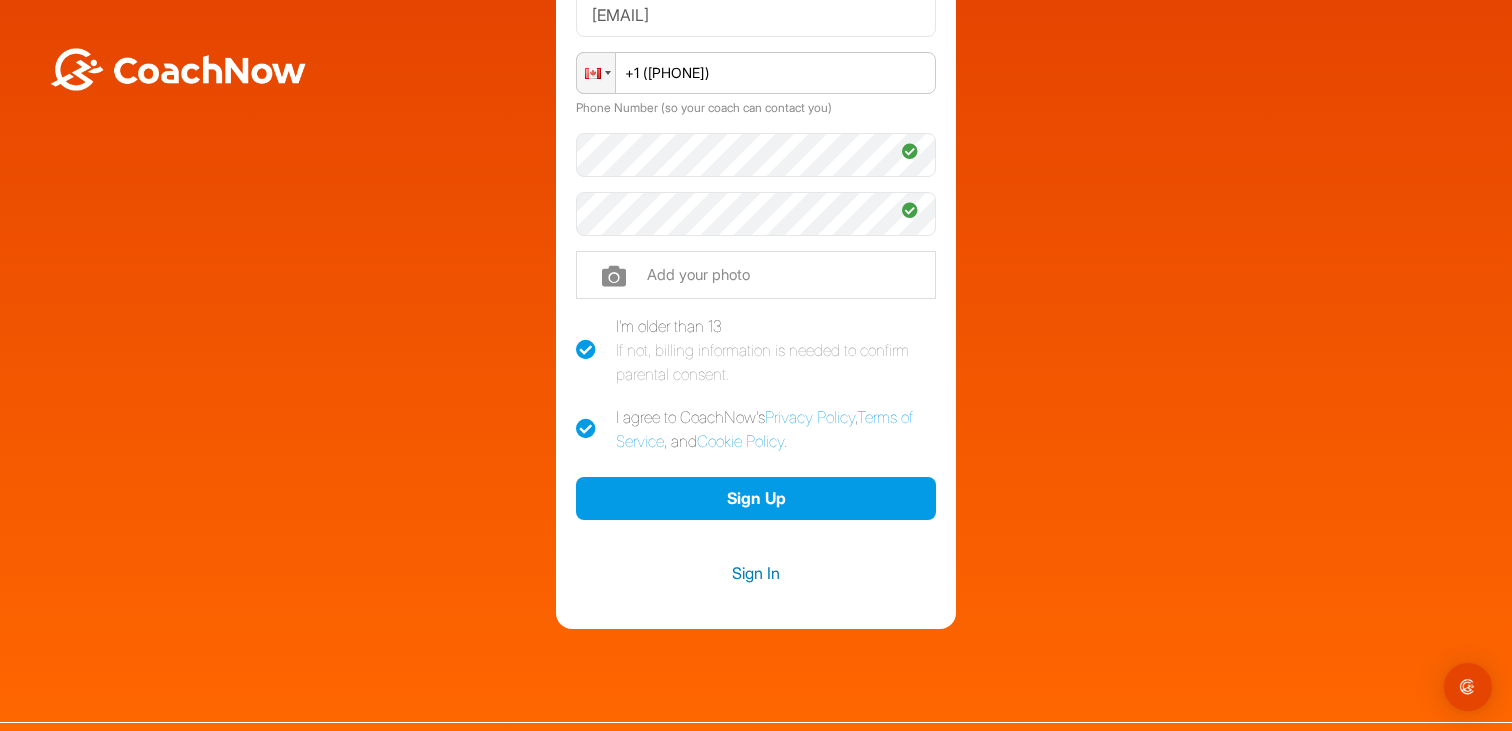 click on "Sign In" at bounding box center [756, 573] 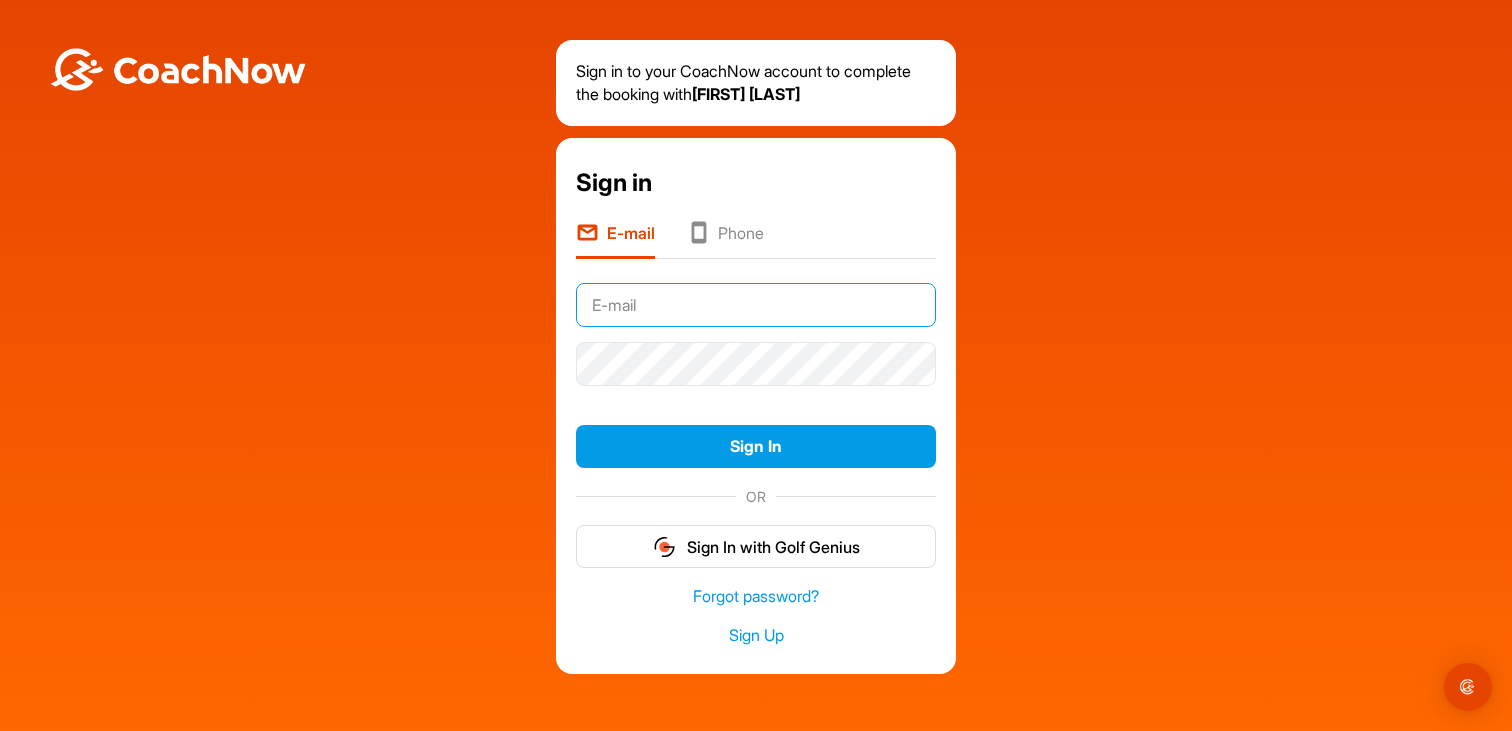 type on "[EMAIL]" 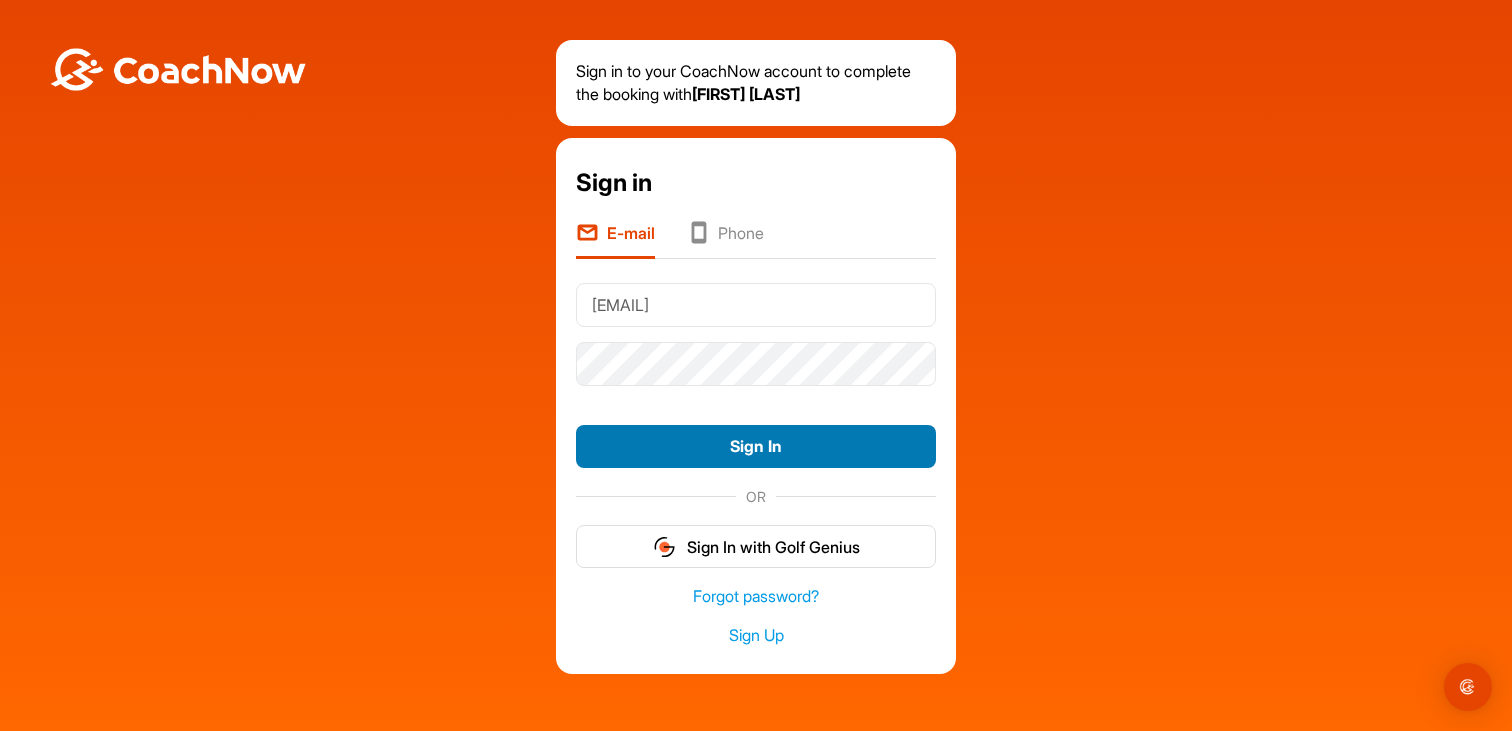 click on "Sign In" at bounding box center (756, 446) 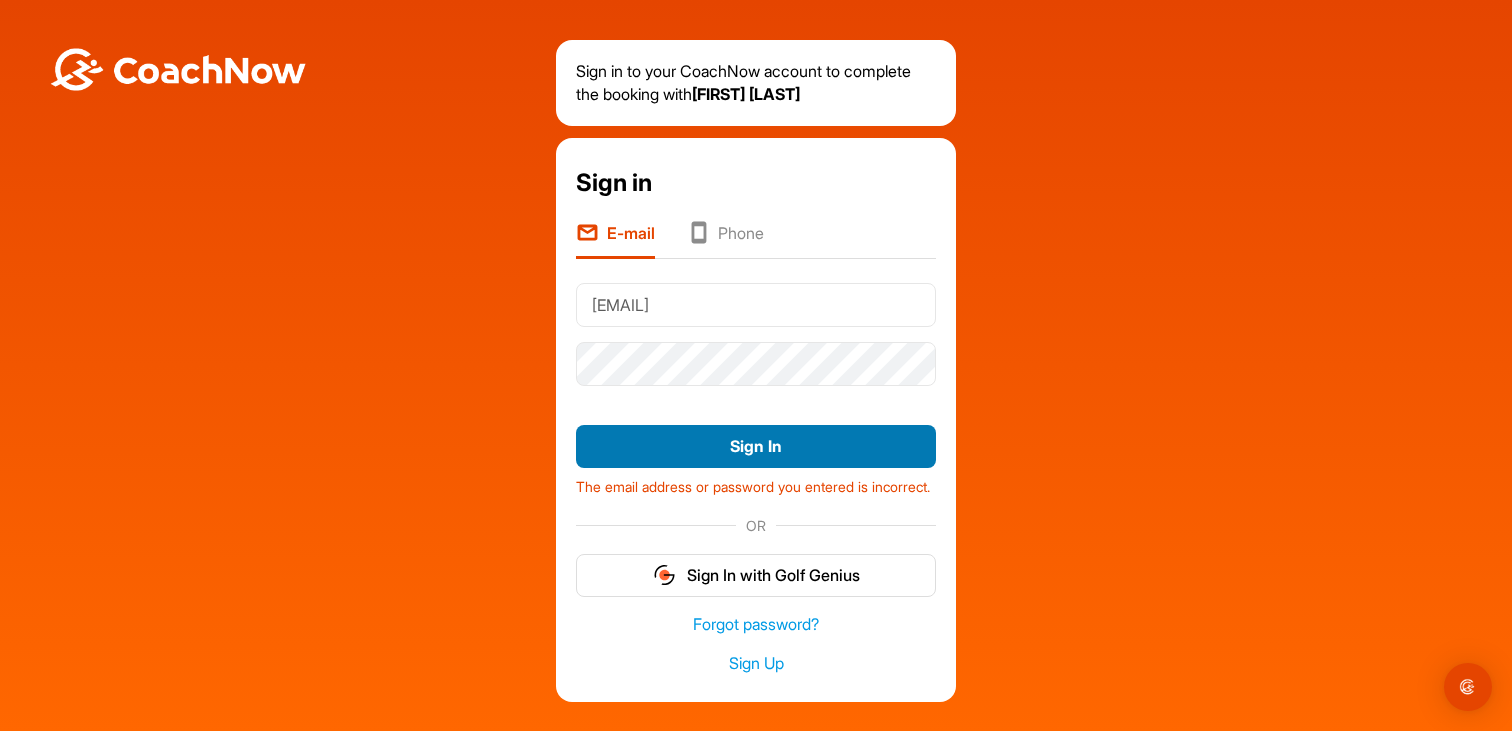 click on "Sign In" at bounding box center [756, 446] 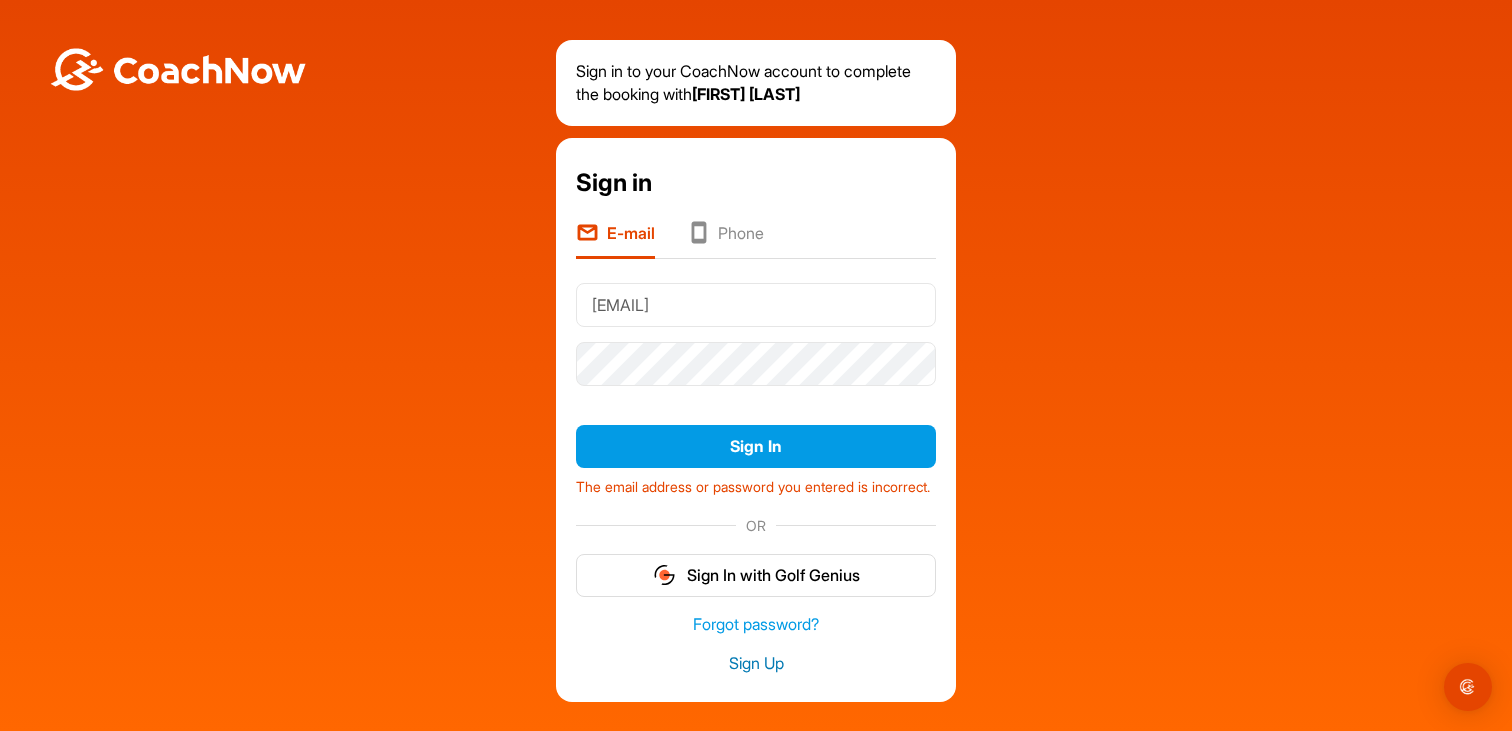 click on "Sign Up" at bounding box center [756, 663] 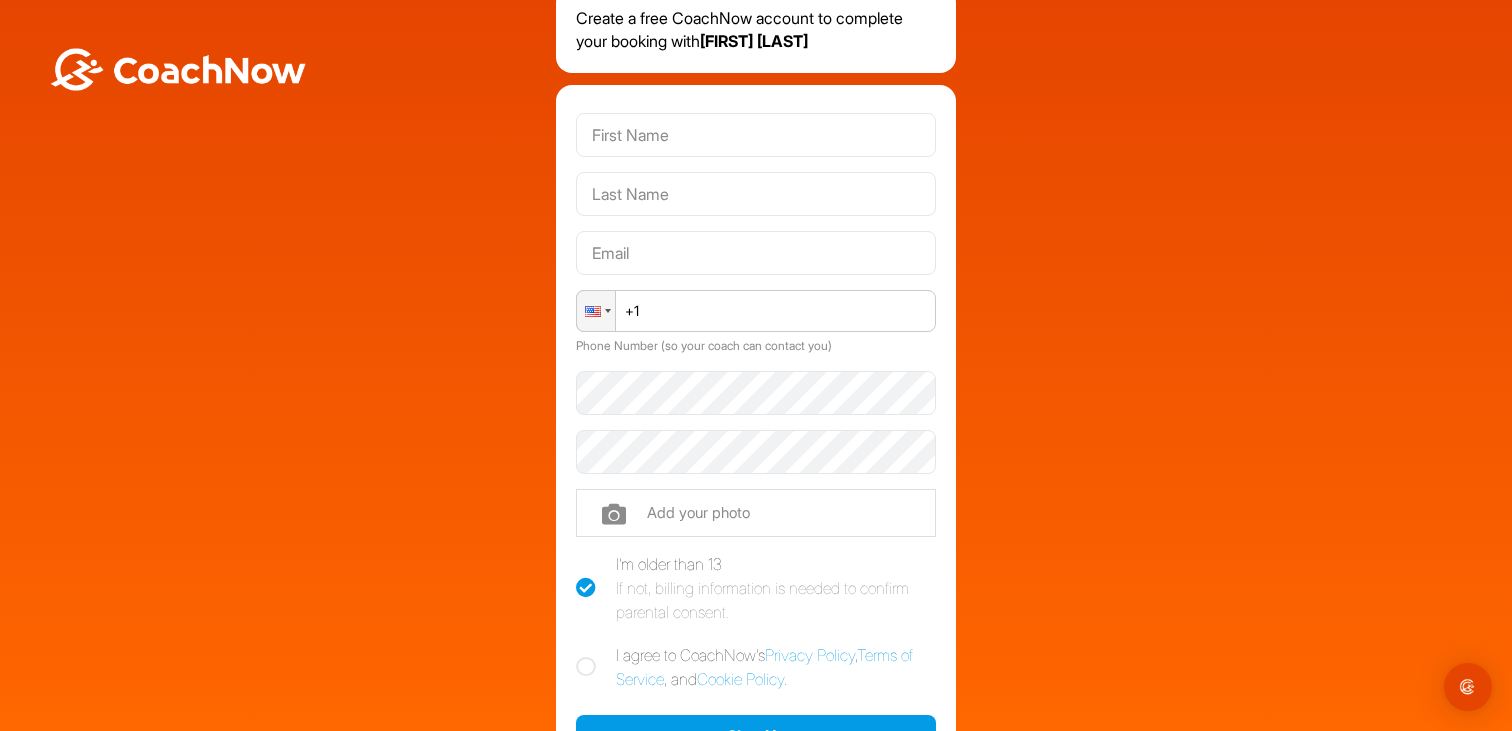 scroll, scrollTop: 0, scrollLeft: 0, axis: both 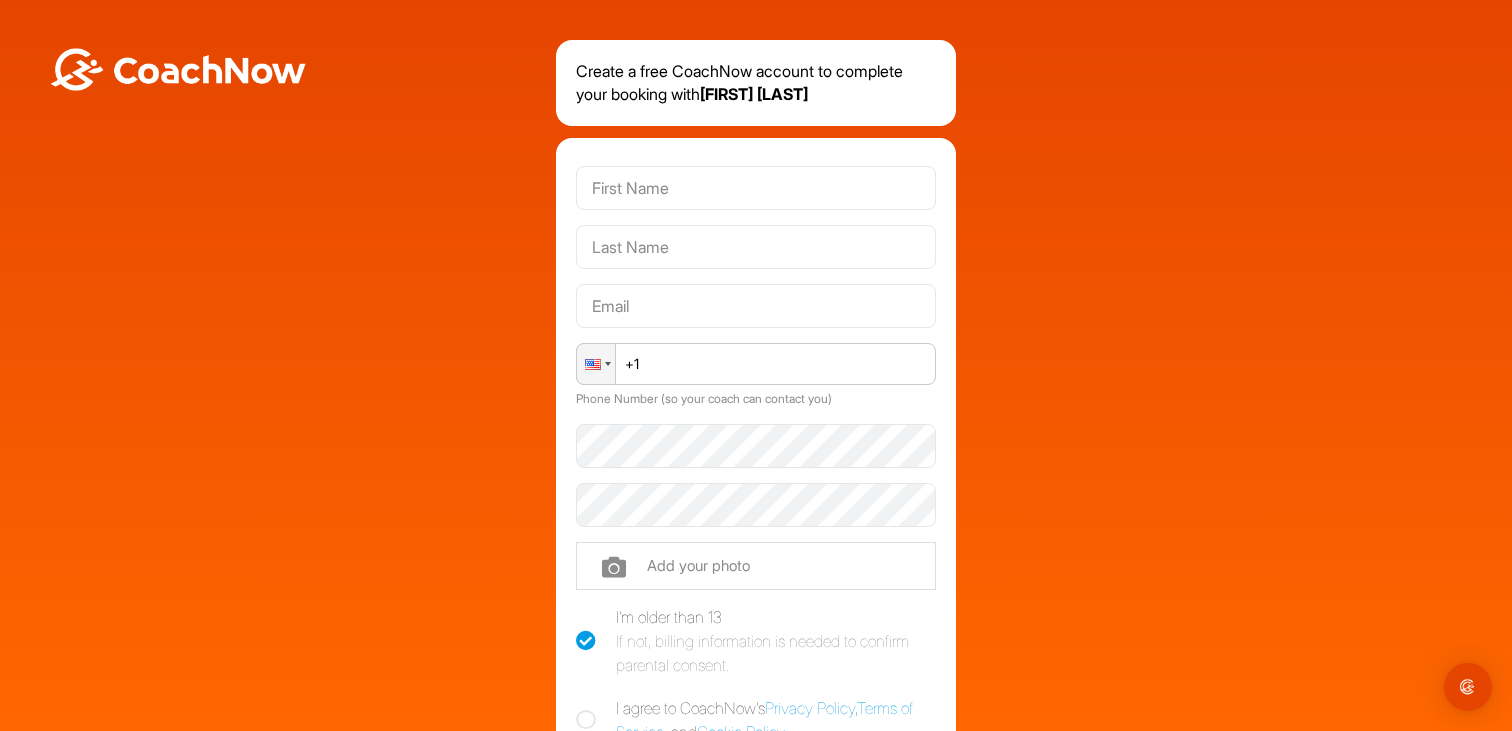 click at bounding box center (178, 69) 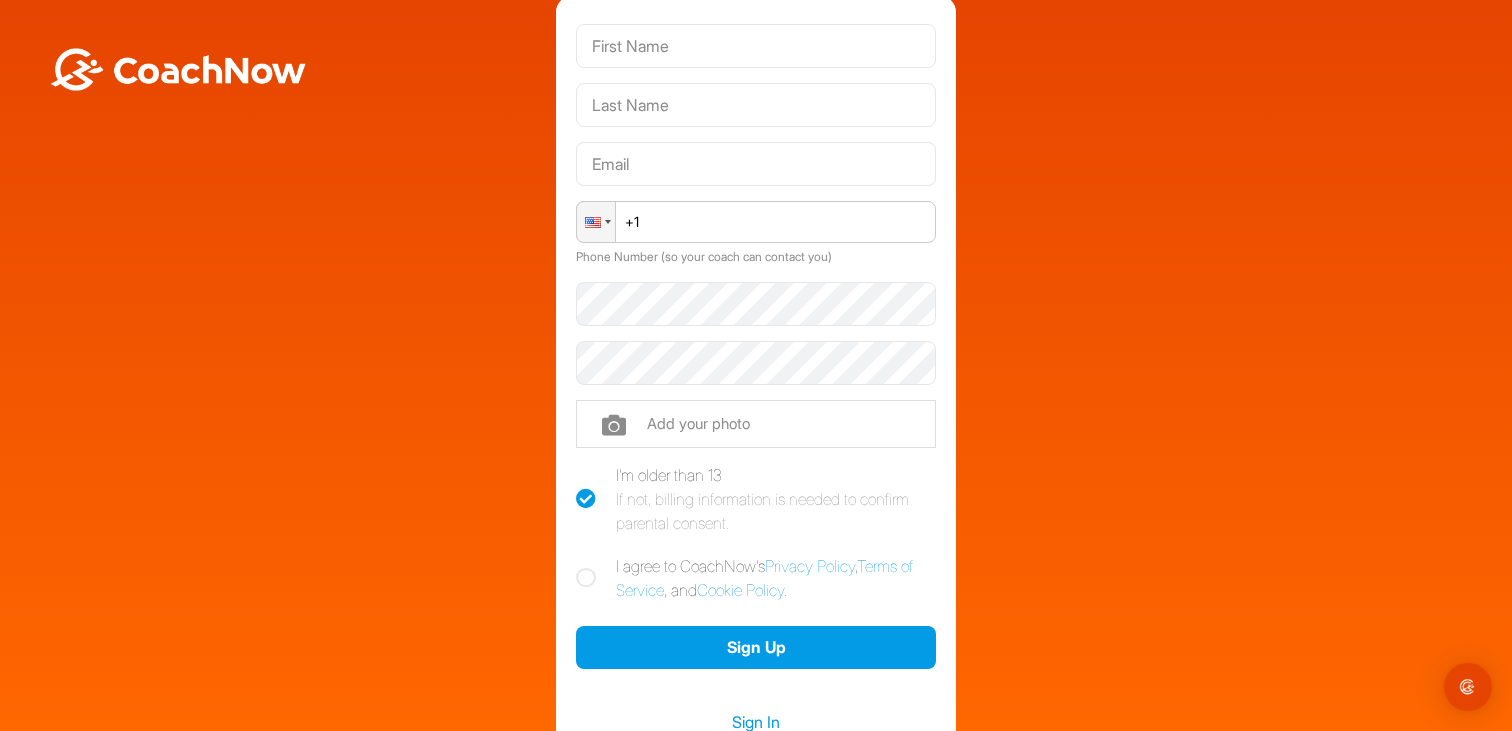 scroll, scrollTop: 140, scrollLeft: 0, axis: vertical 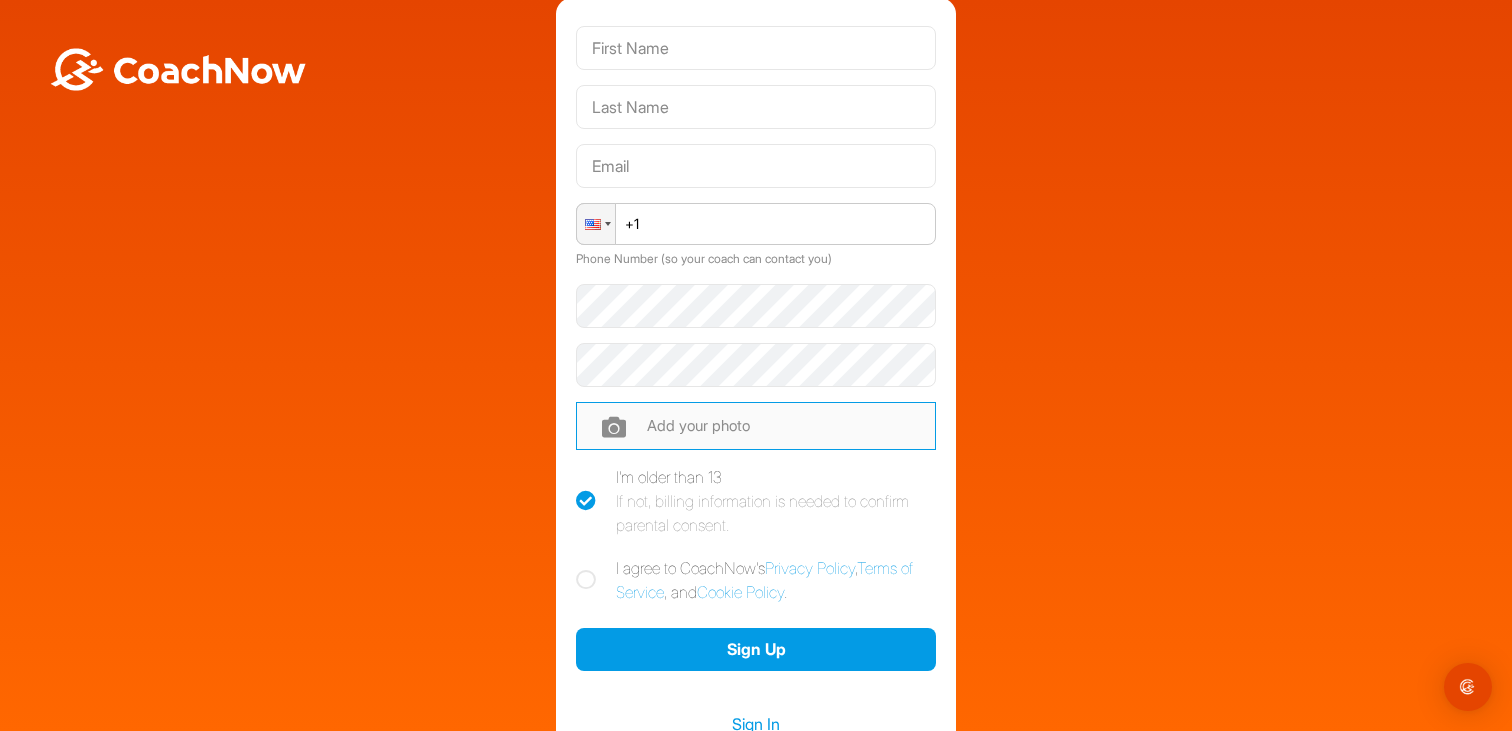 click at bounding box center (756, 426) 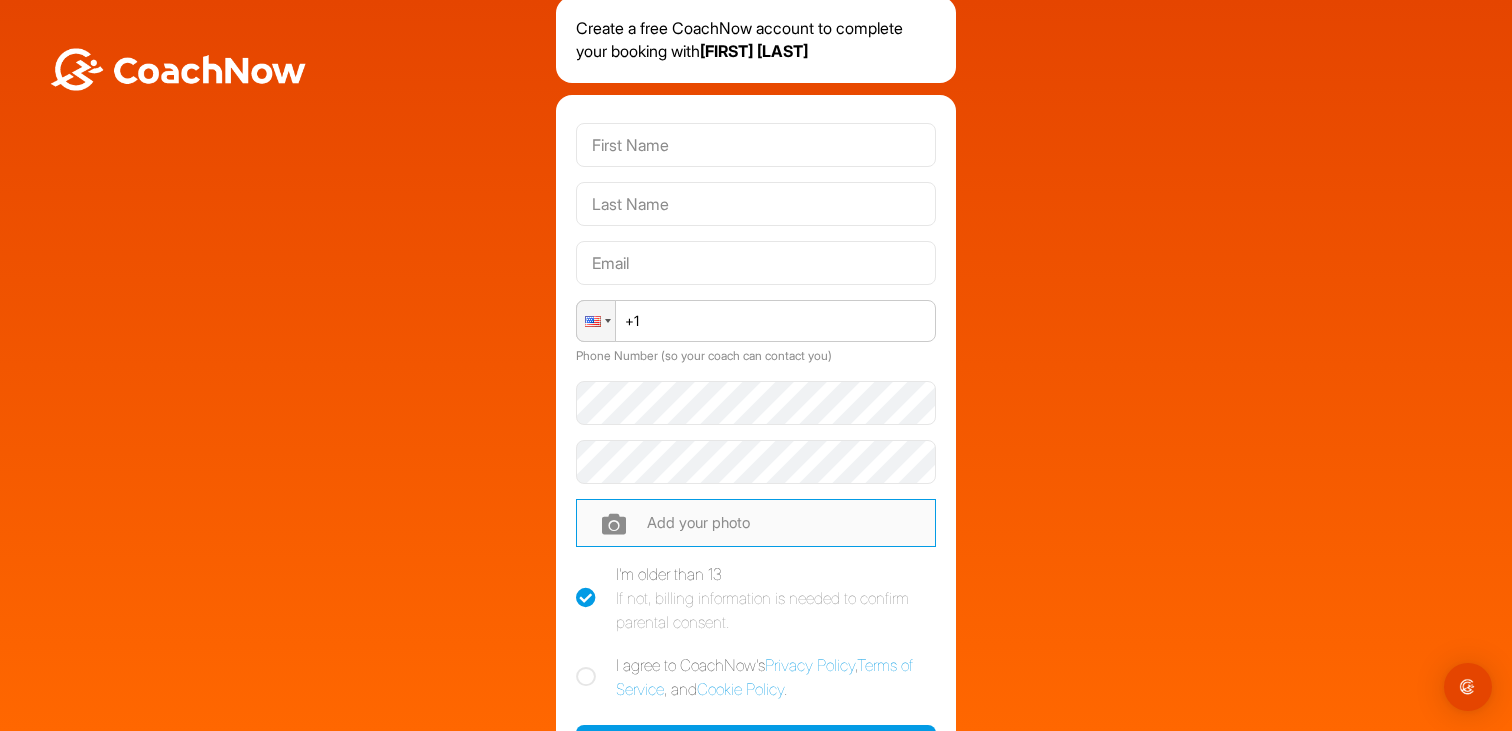 scroll, scrollTop: 41, scrollLeft: 0, axis: vertical 